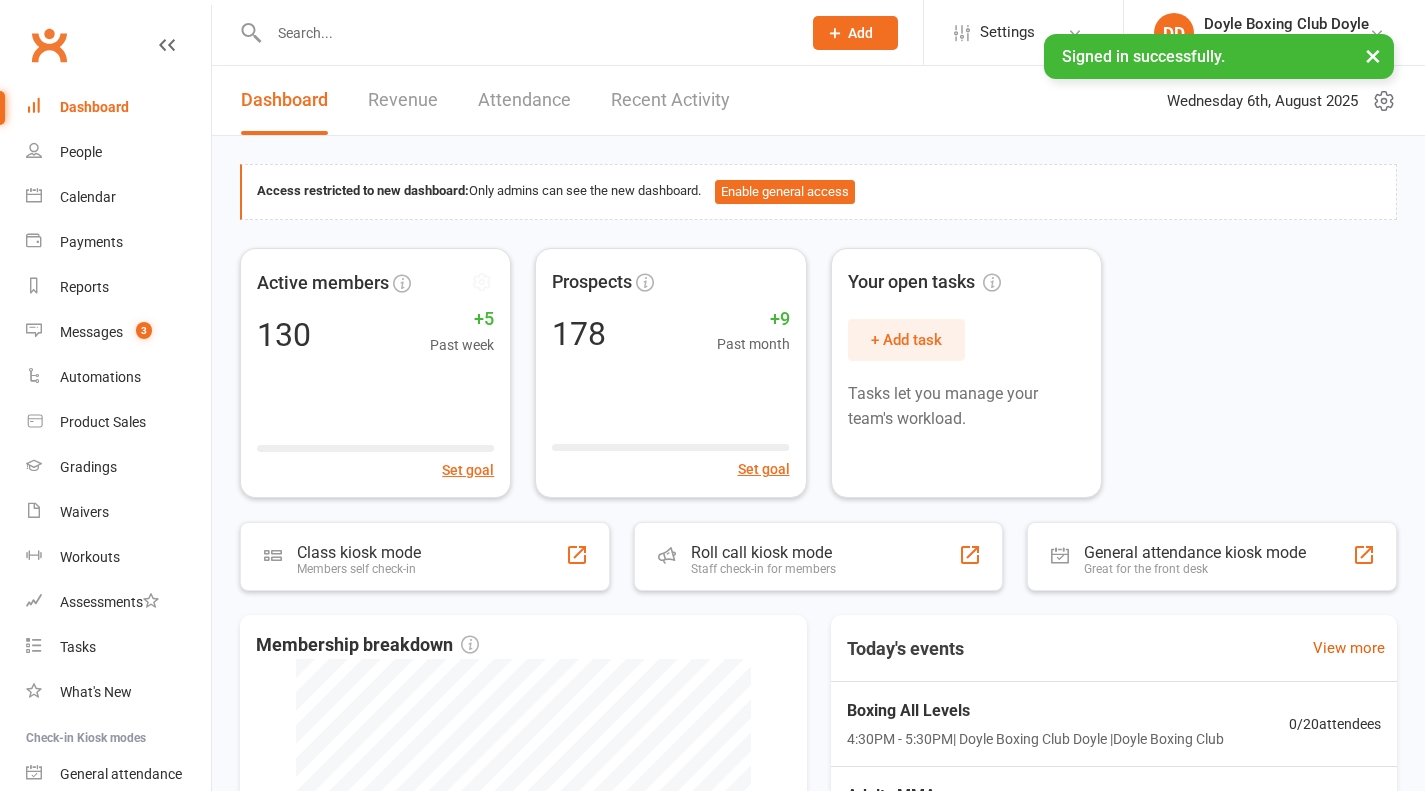 scroll, scrollTop: 0, scrollLeft: 0, axis: both 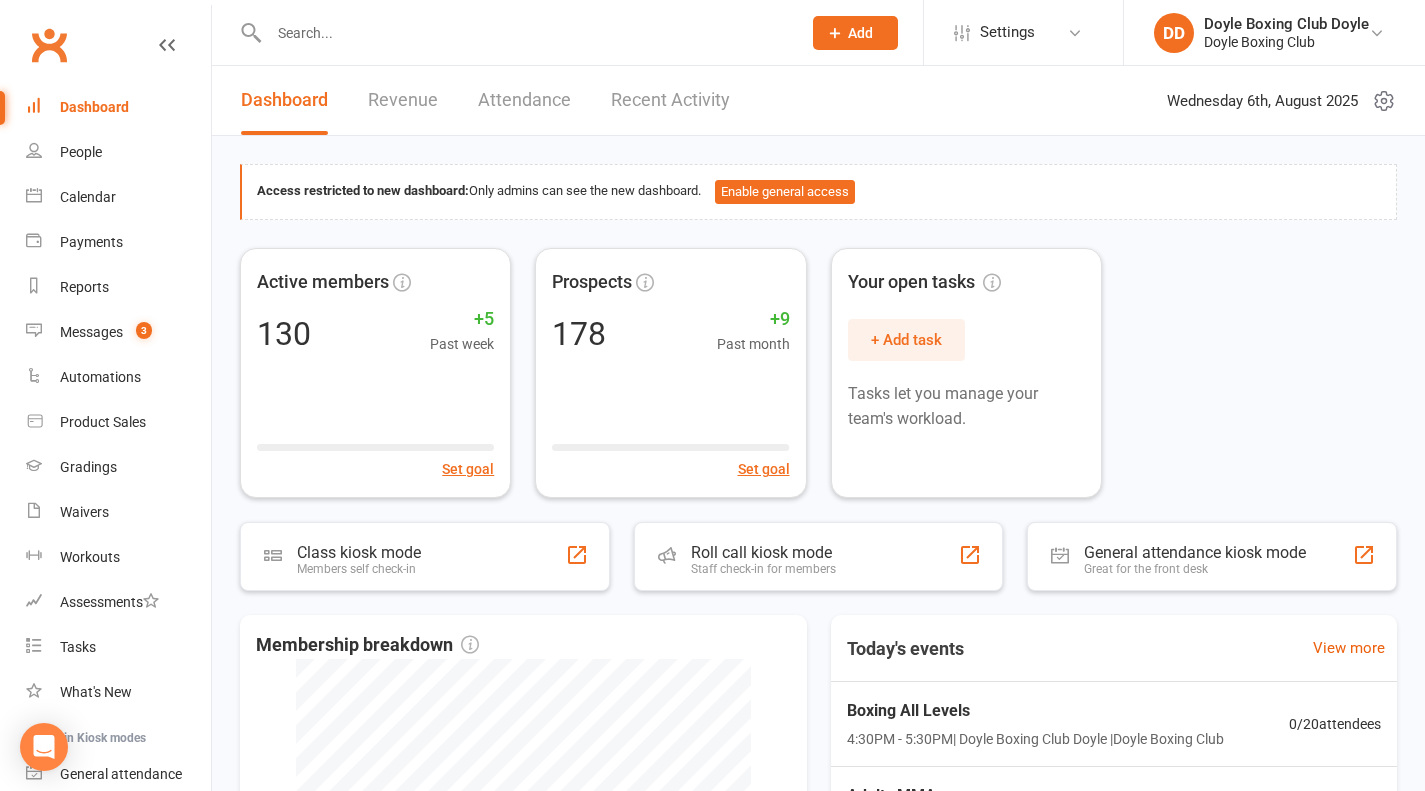 click at bounding box center [525, 33] 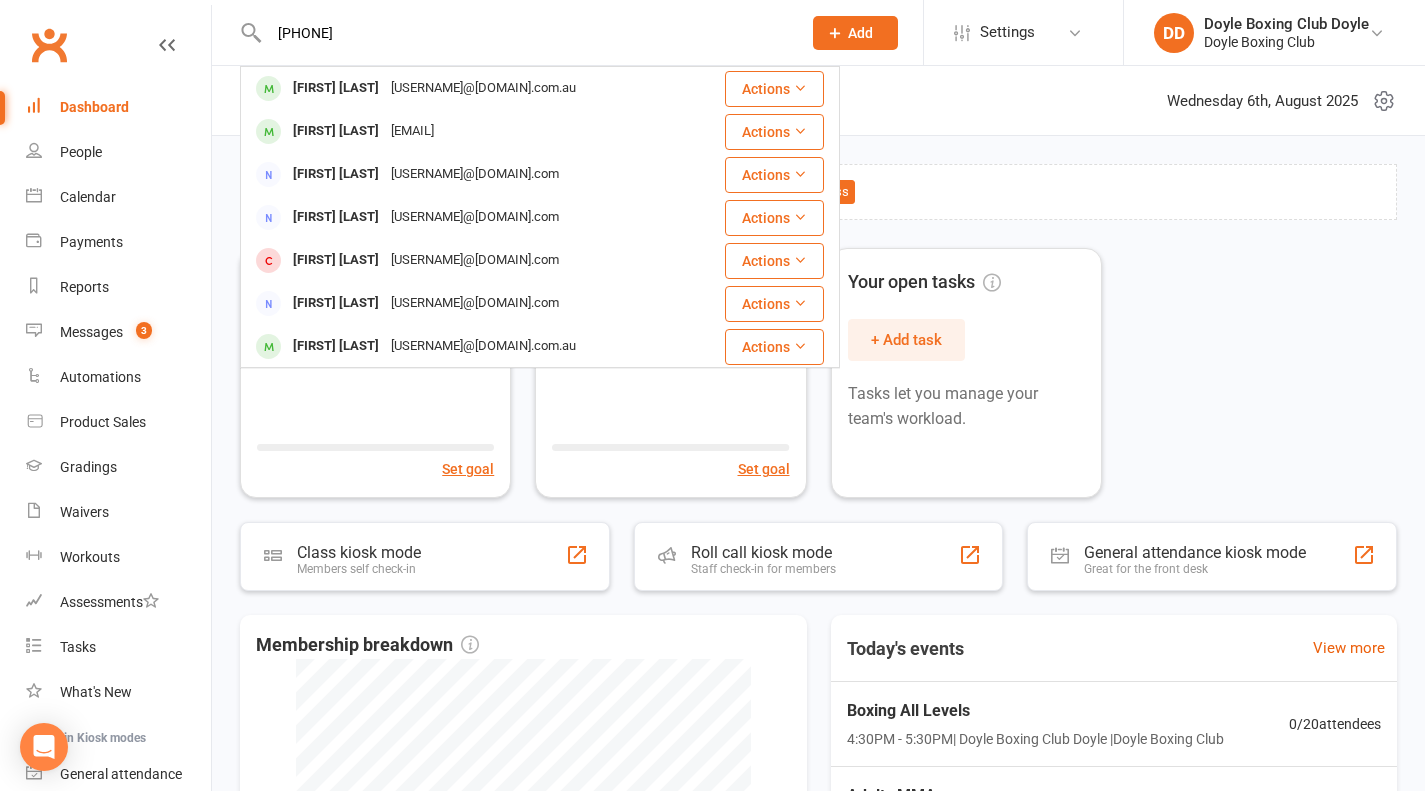 type on "[PHONE]" 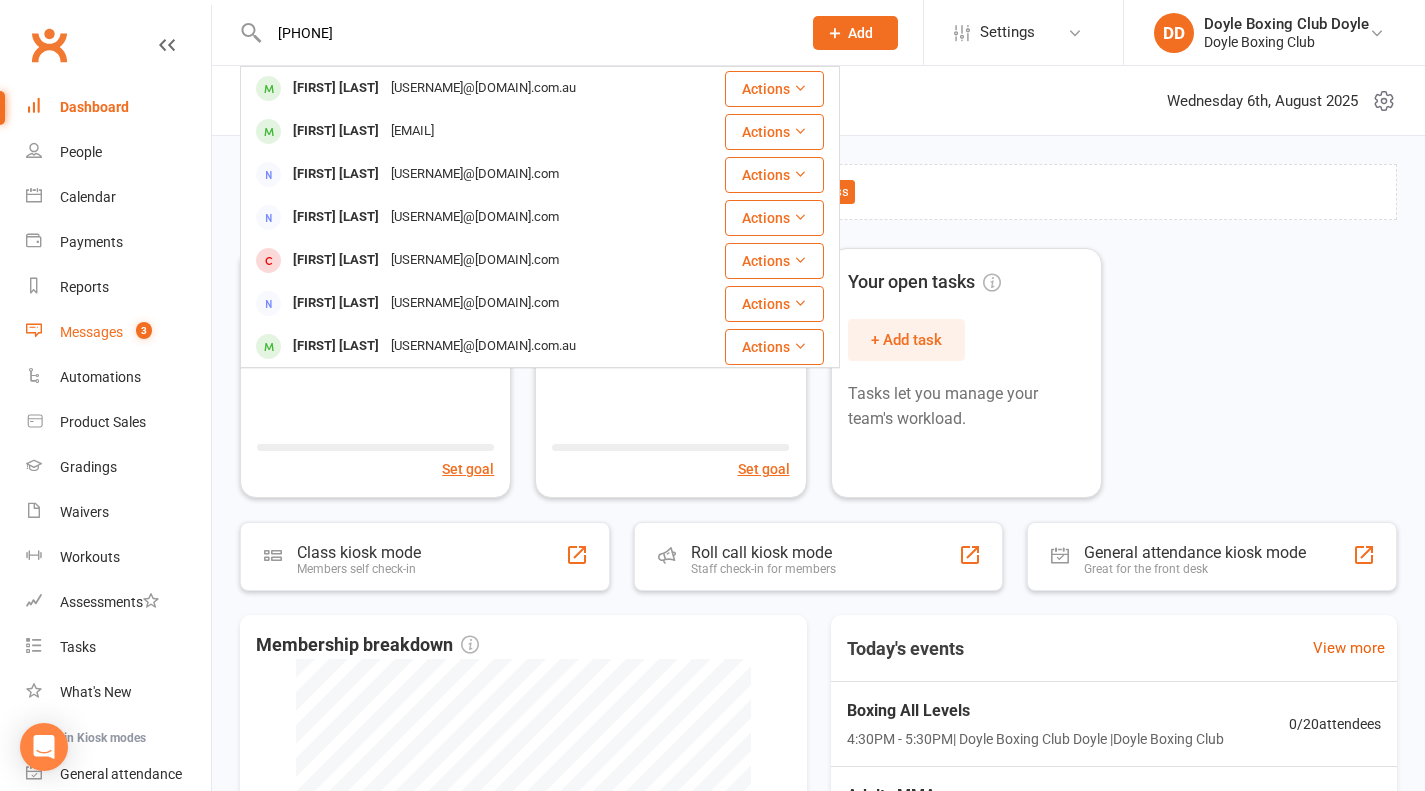click on "Messages" at bounding box center (91, 332) 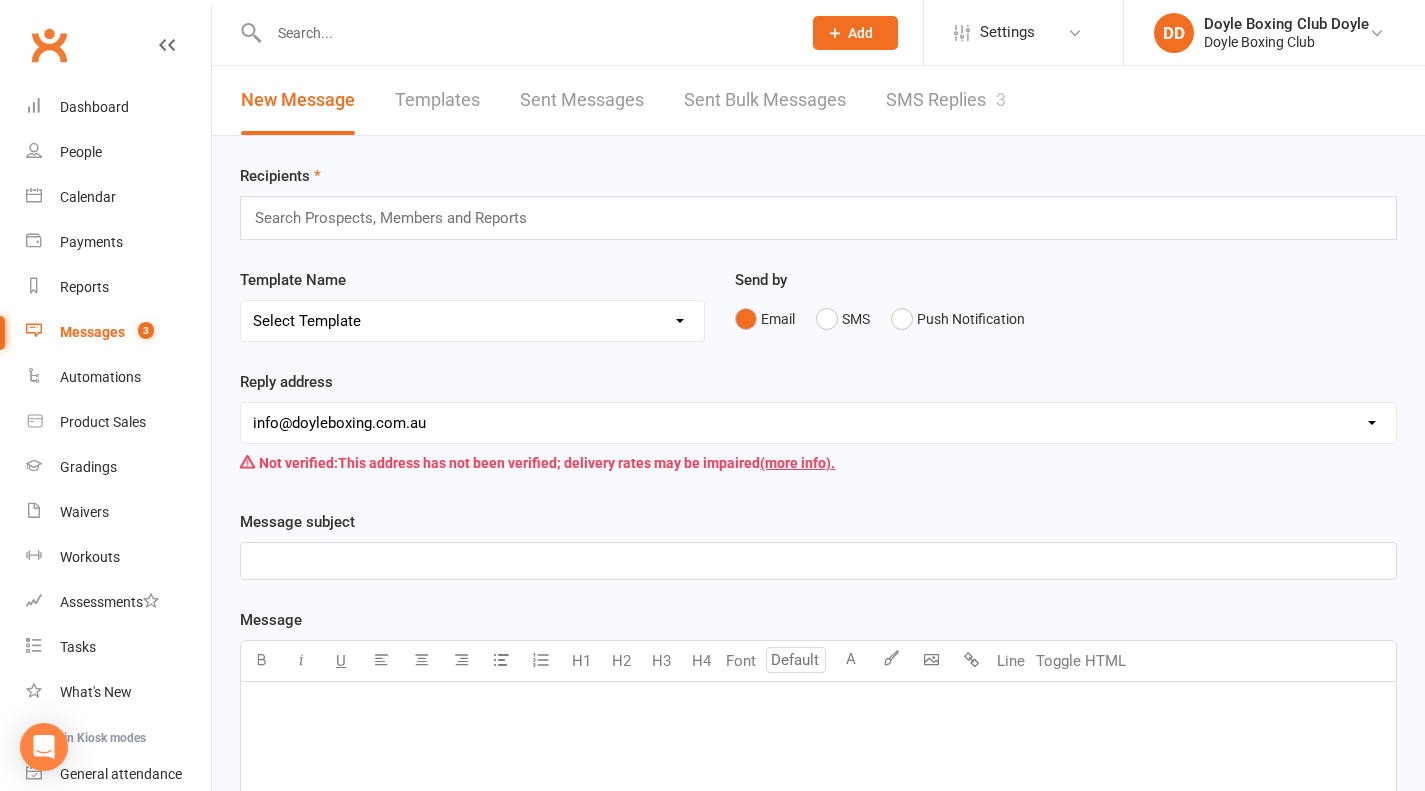 click on "Messages" at bounding box center [92, 332] 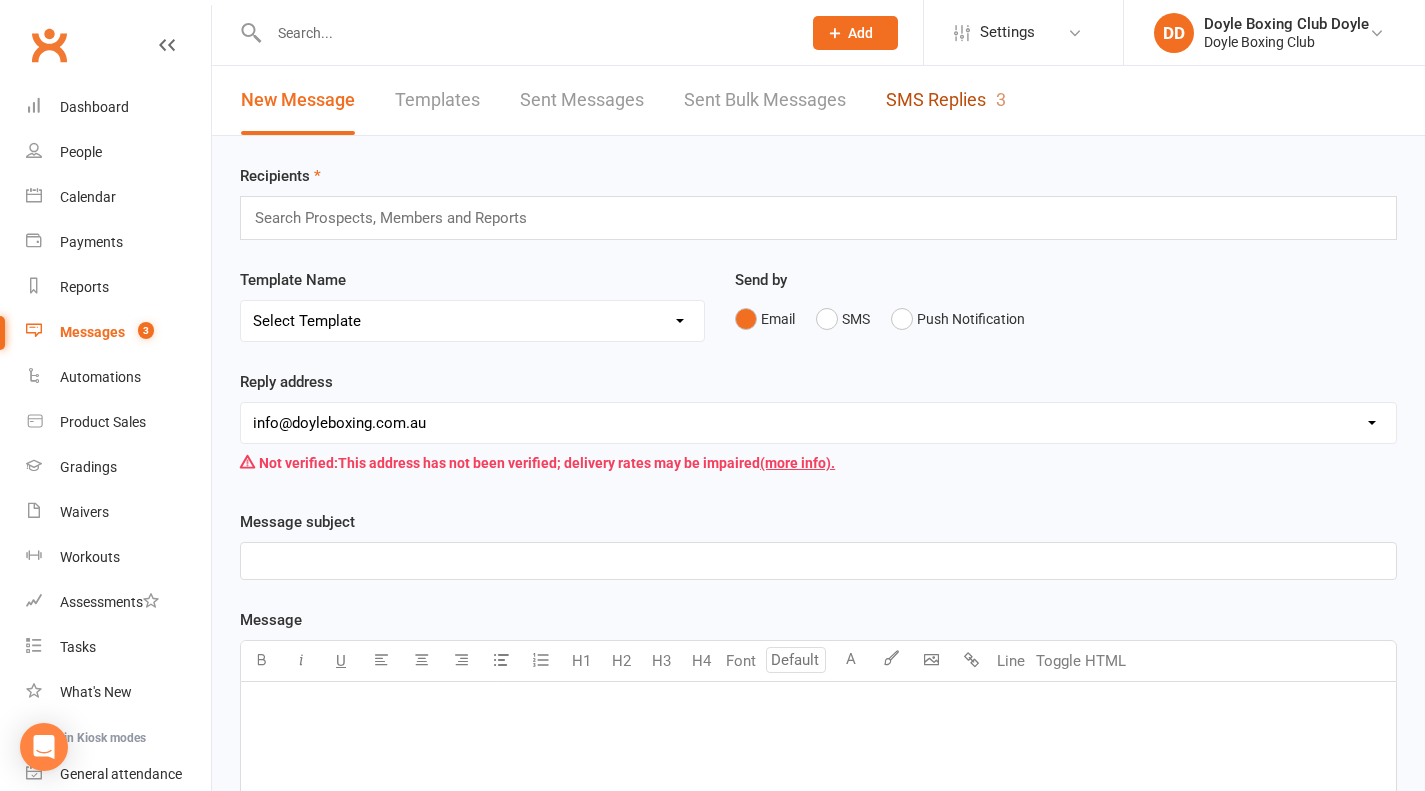 click on "SMS Replies  3" at bounding box center (946, 100) 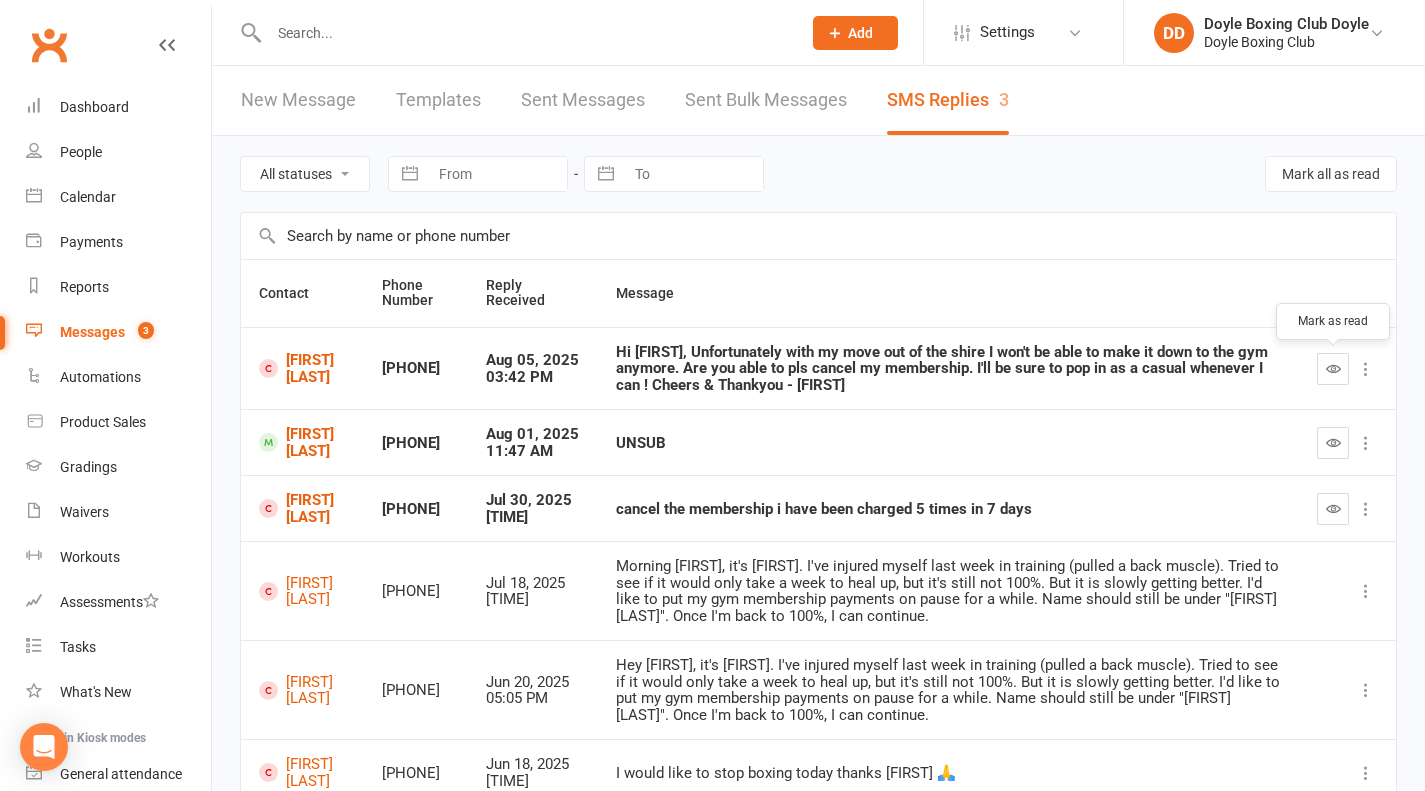 click at bounding box center [1333, 368] 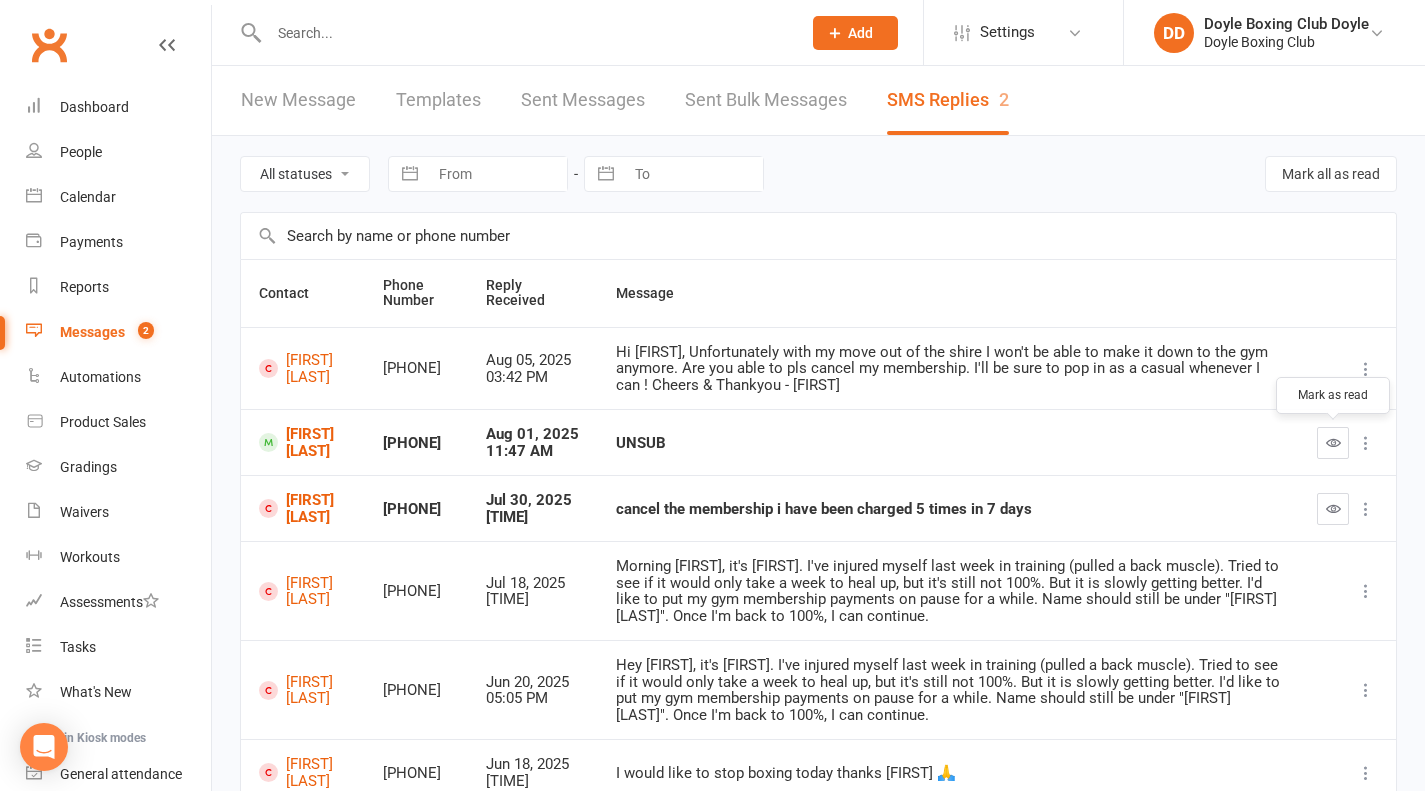 click at bounding box center [1333, 442] 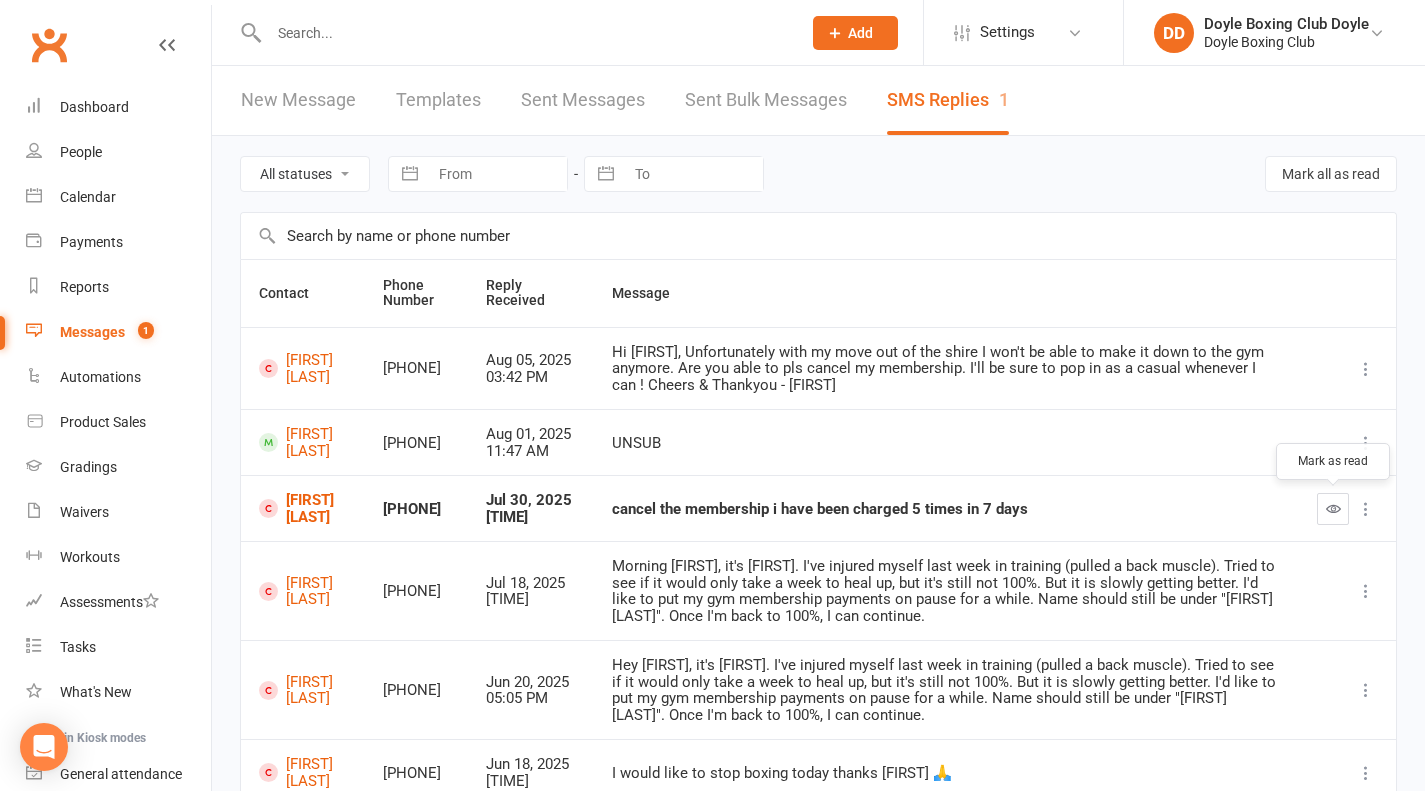 drag, startPoint x: 1331, startPoint y: 517, endPoint x: 805, endPoint y: 74, distance: 687.69543 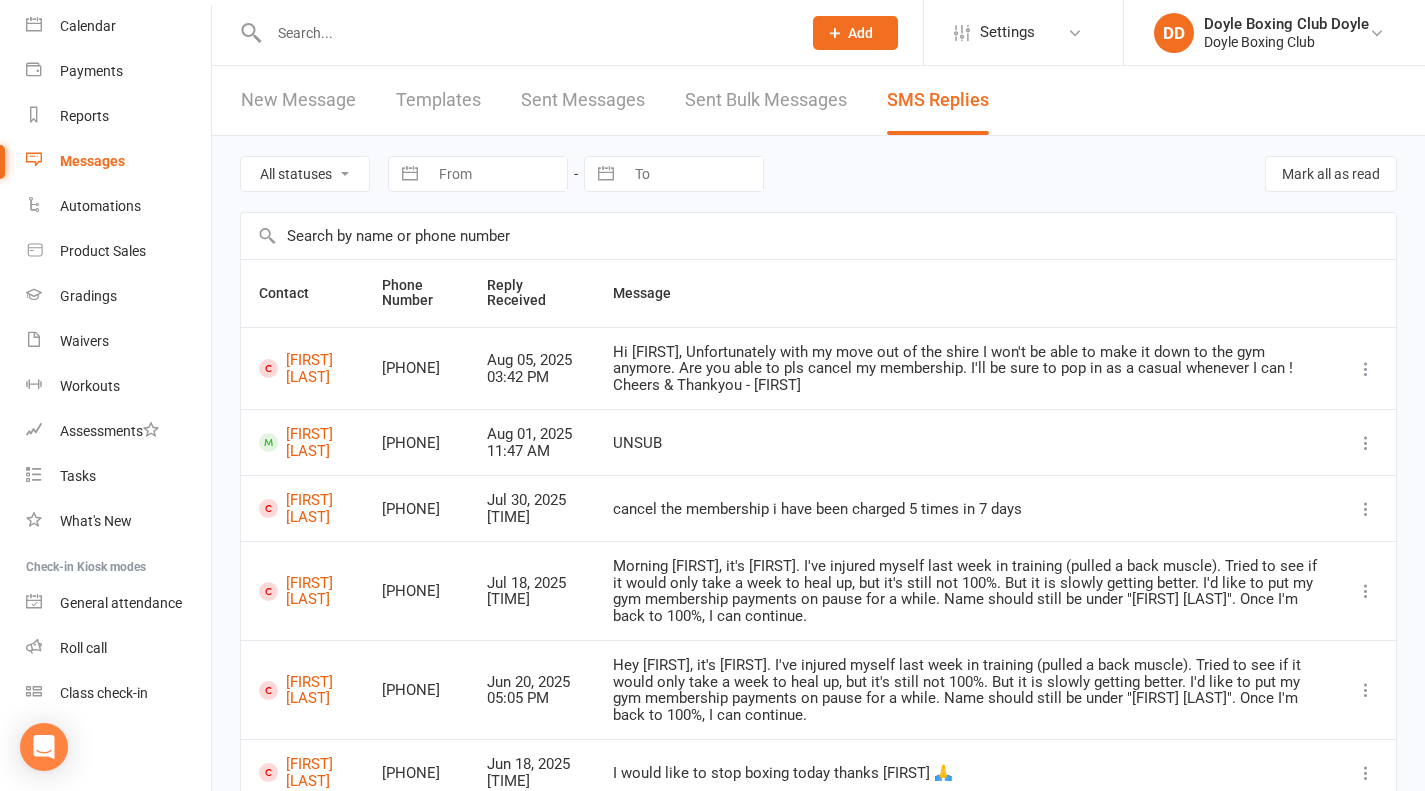 scroll, scrollTop: 0, scrollLeft: 0, axis: both 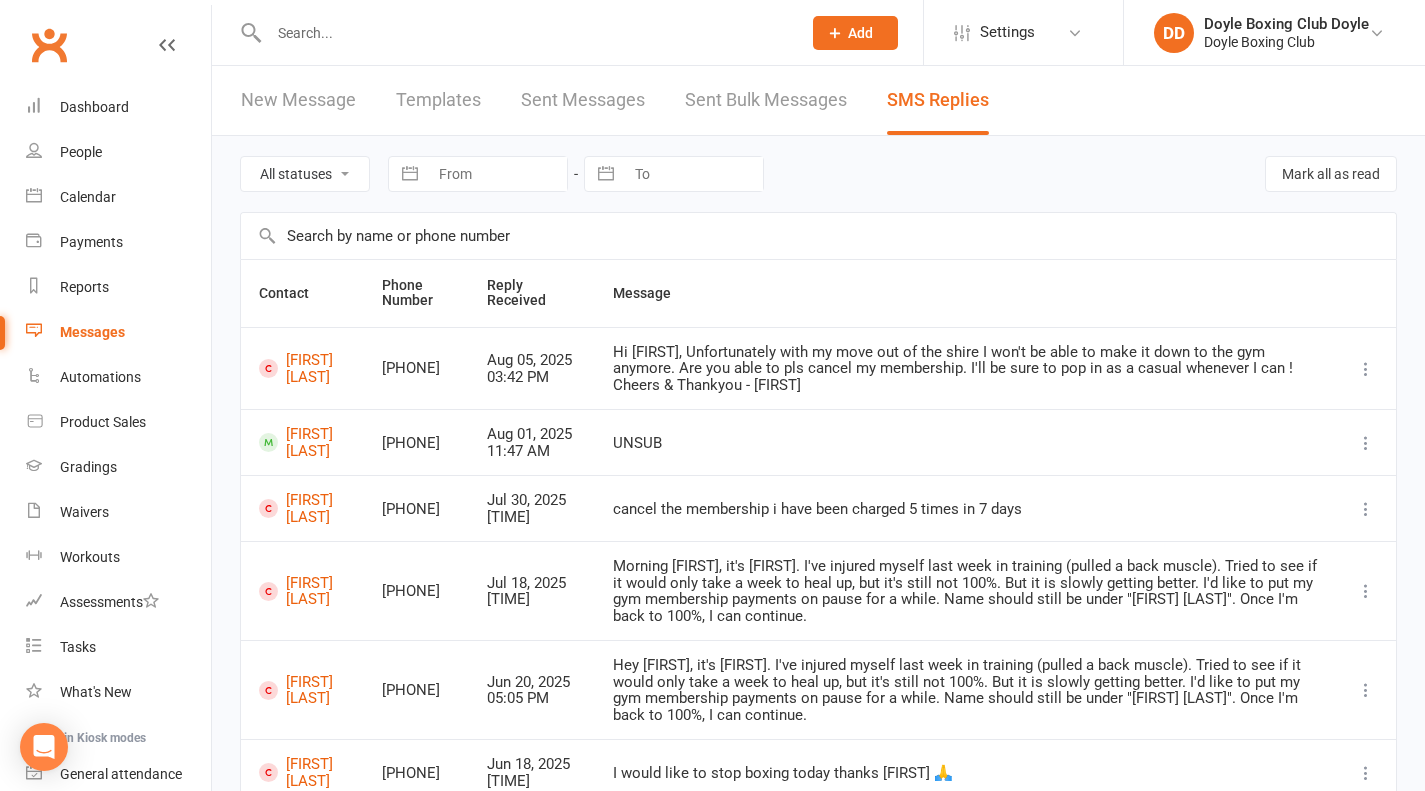 click at bounding box center [525, 33] 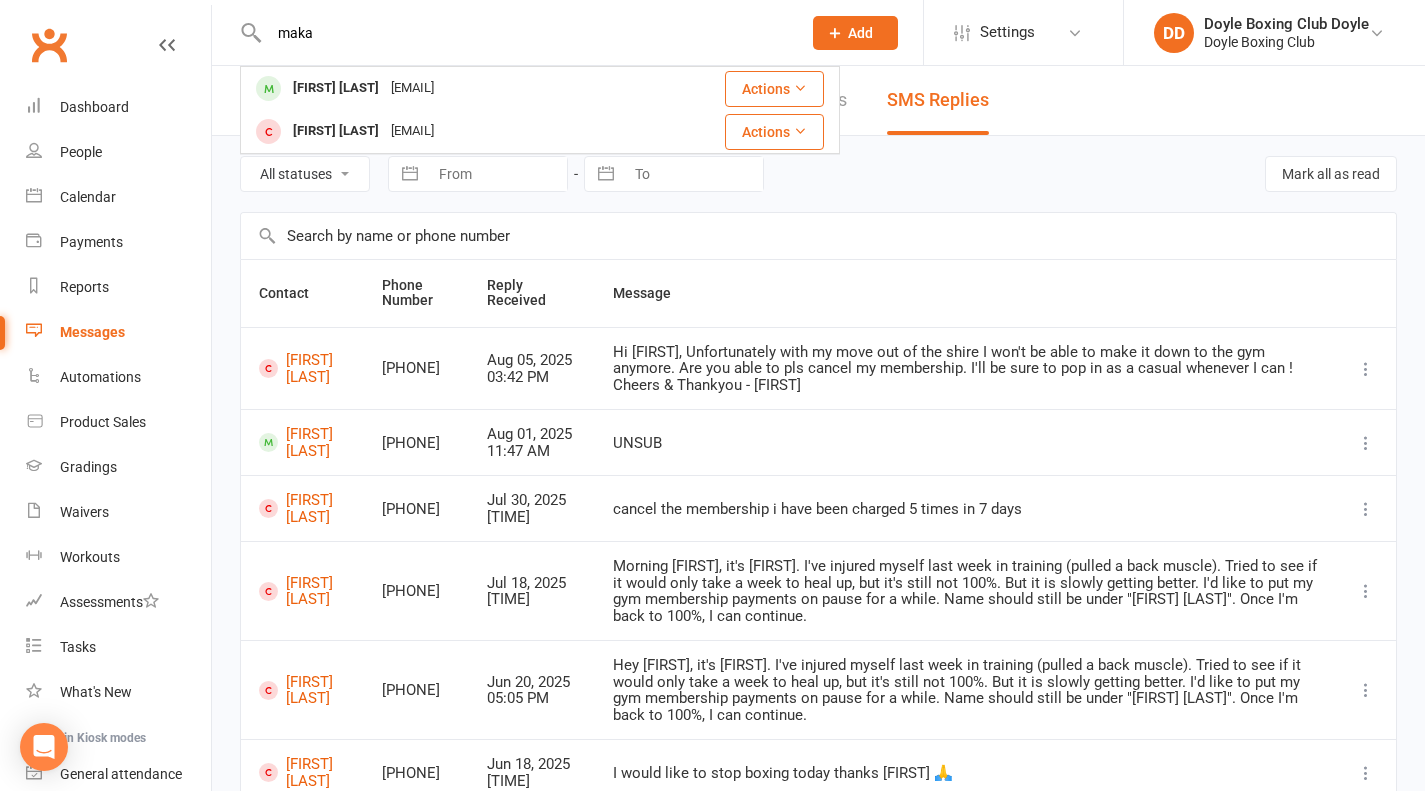 type on "maka" 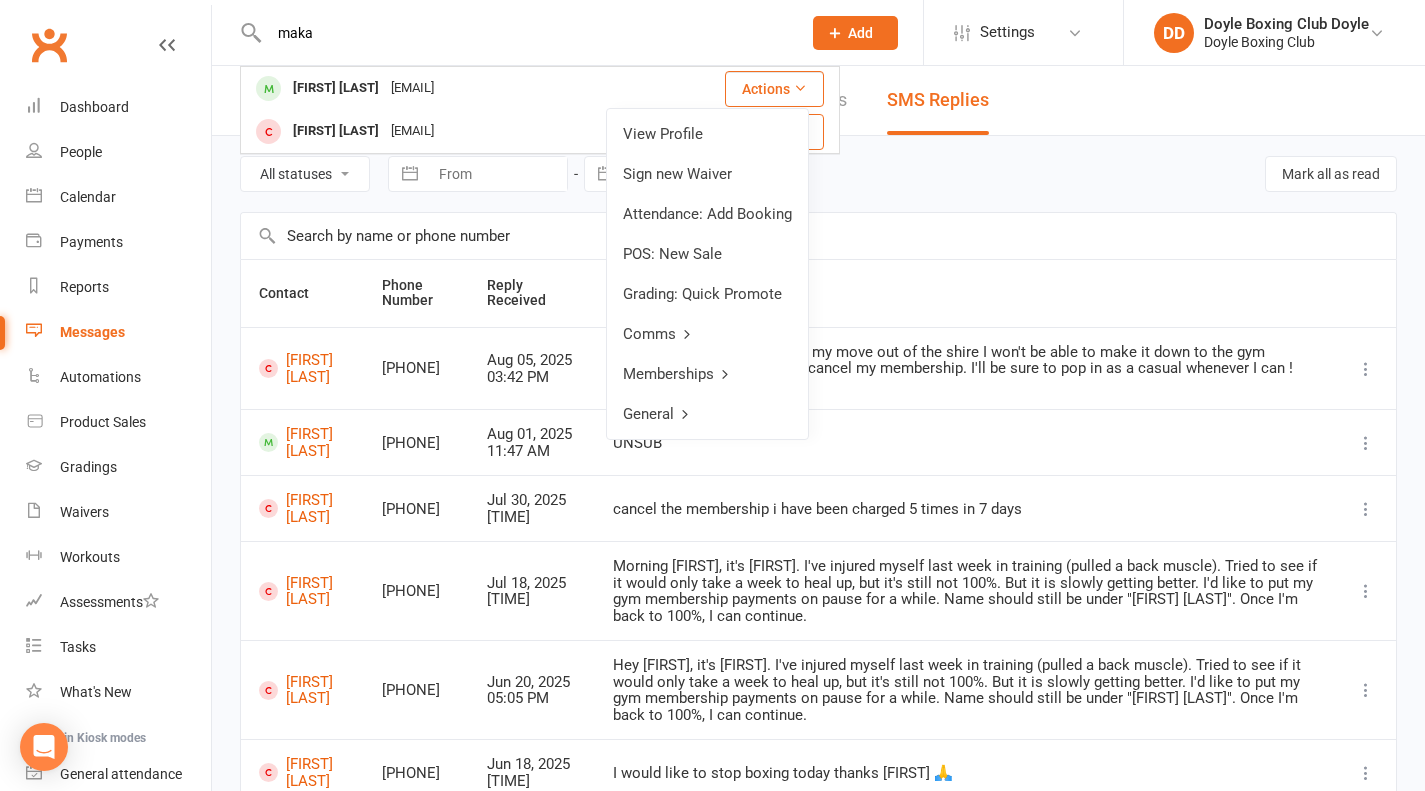 click on "View Profile" at bounding box center [707, 134] 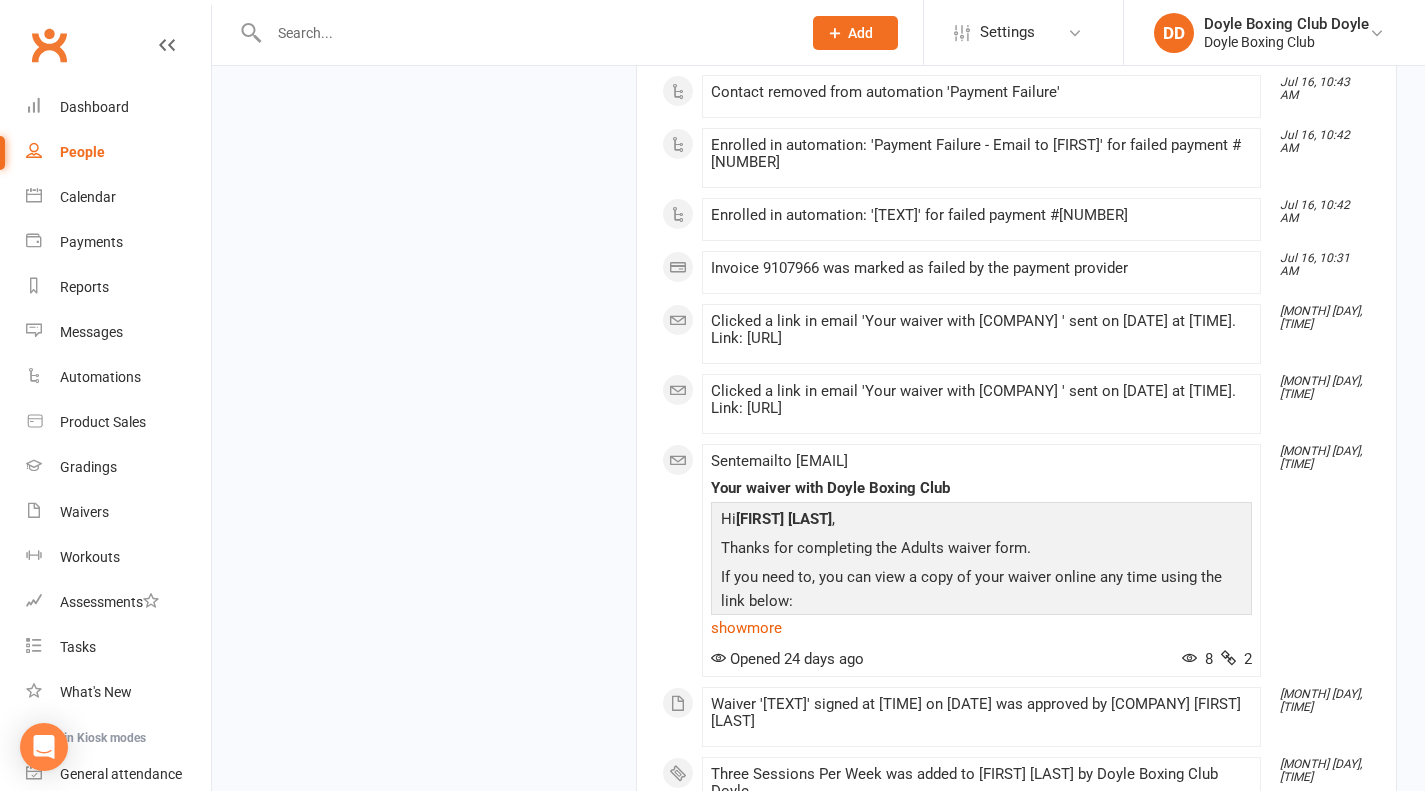 scroll, scrollTop: 4400, scrollLeft: 0, axis: vertical 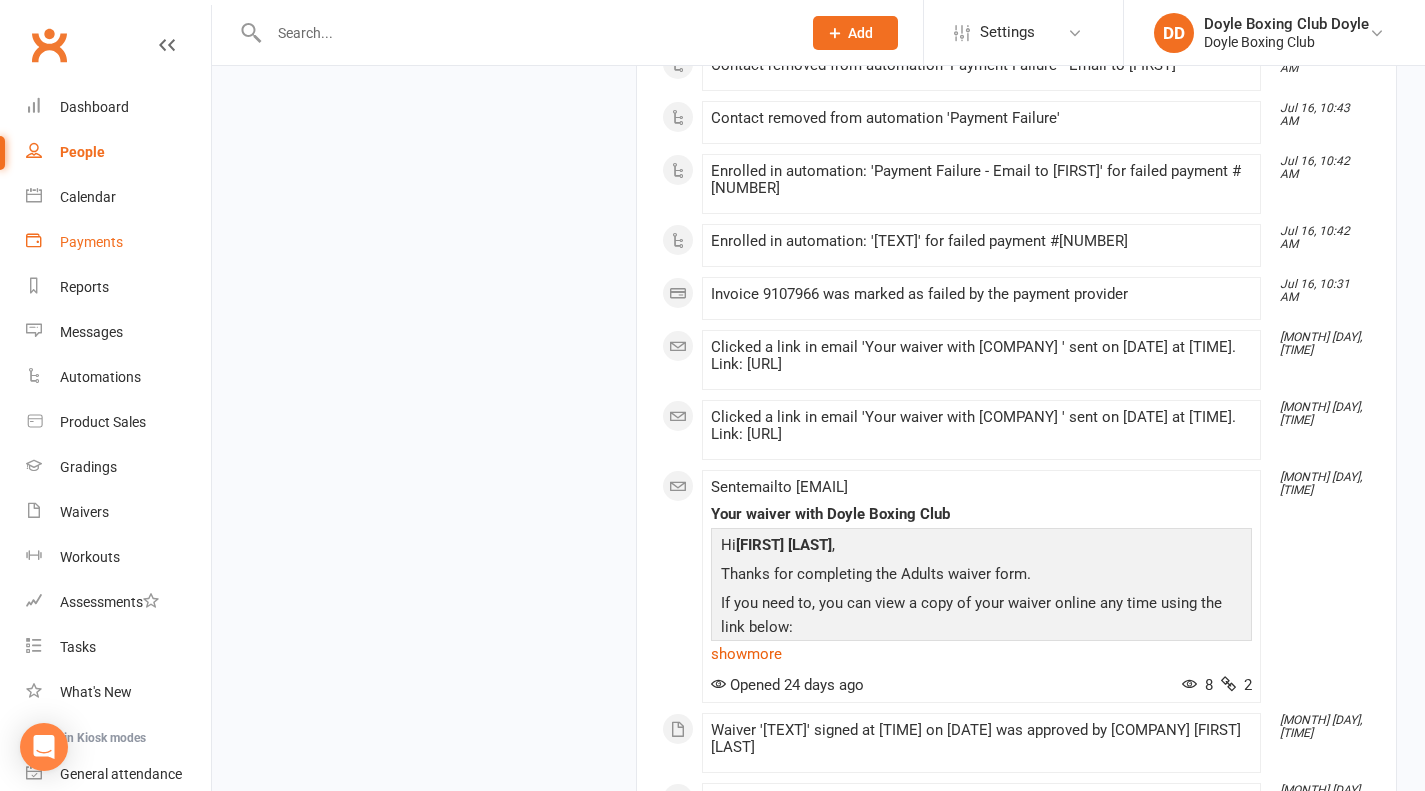 click on "Payments" at bounding box center [91, 242] 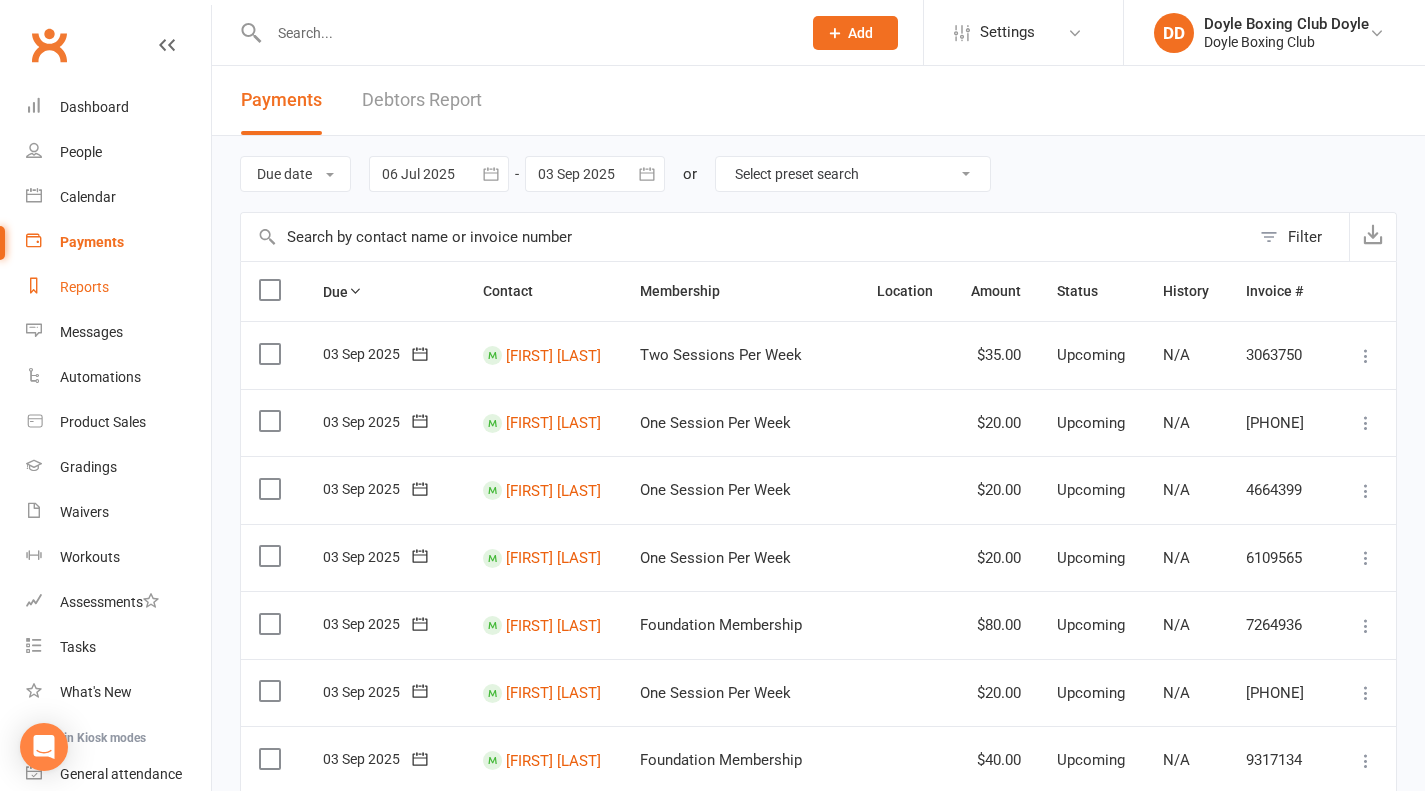 click on "Reports" at bounding box center (118, 287) 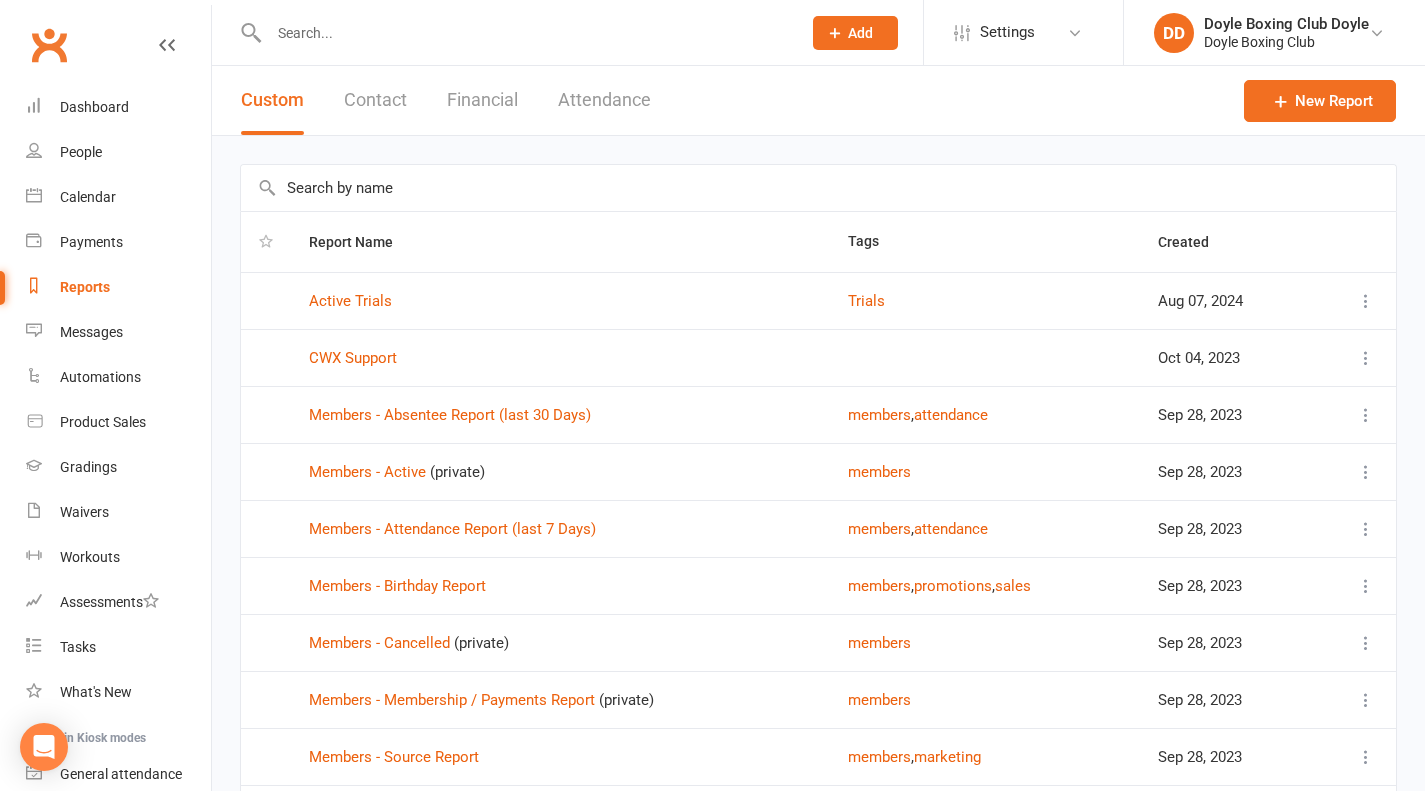 click at bounding box center (525, 33) 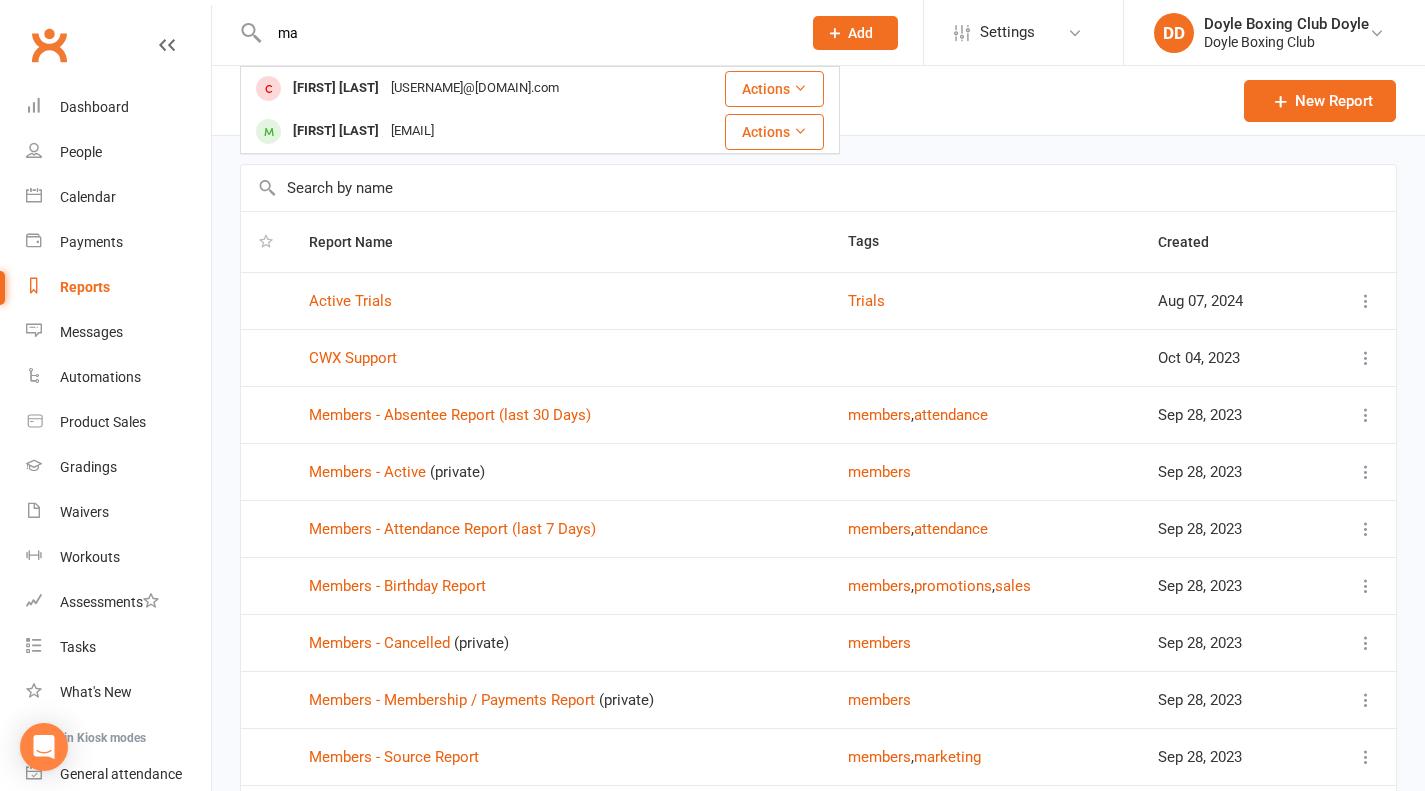 type on "ma" 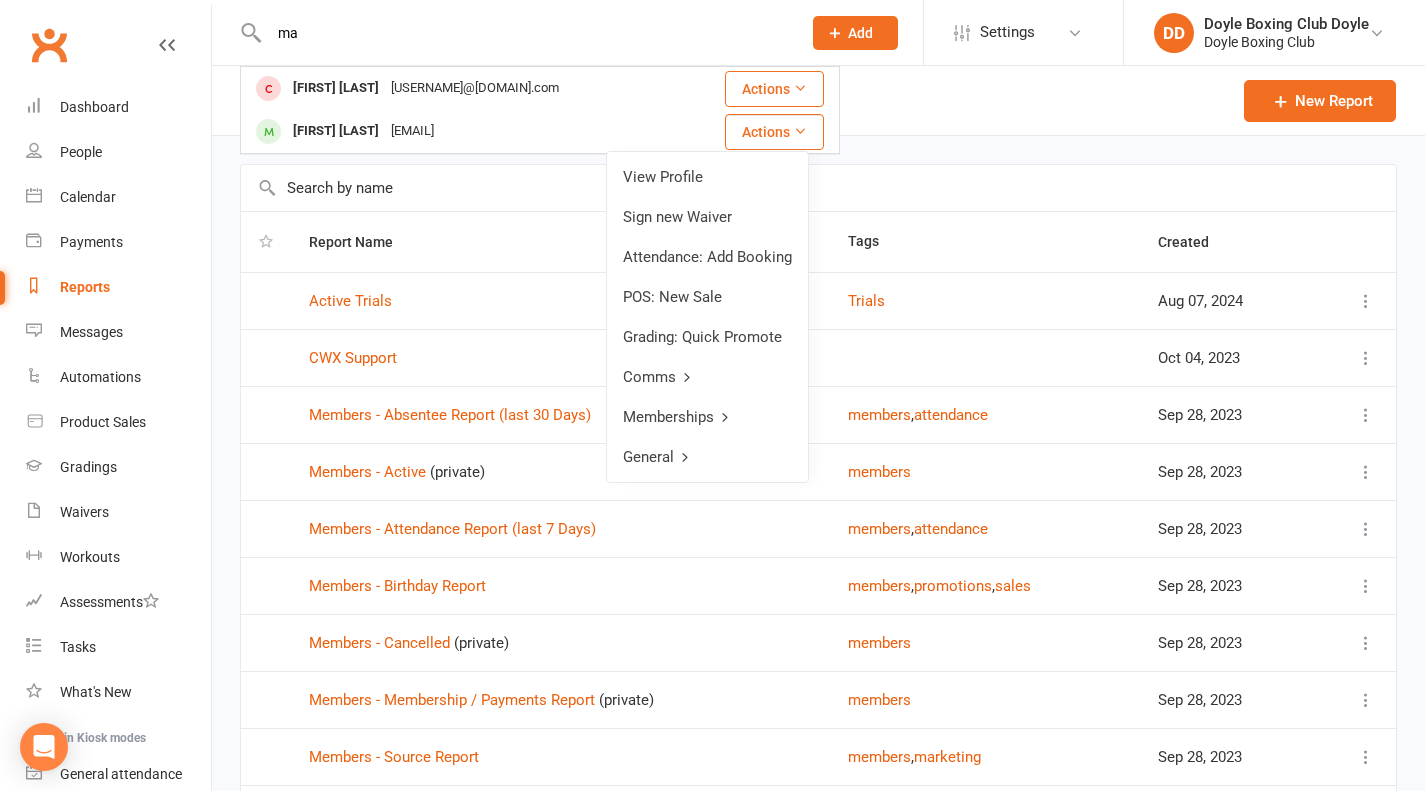 click on "View Profile" at bounding box center [707, 177] 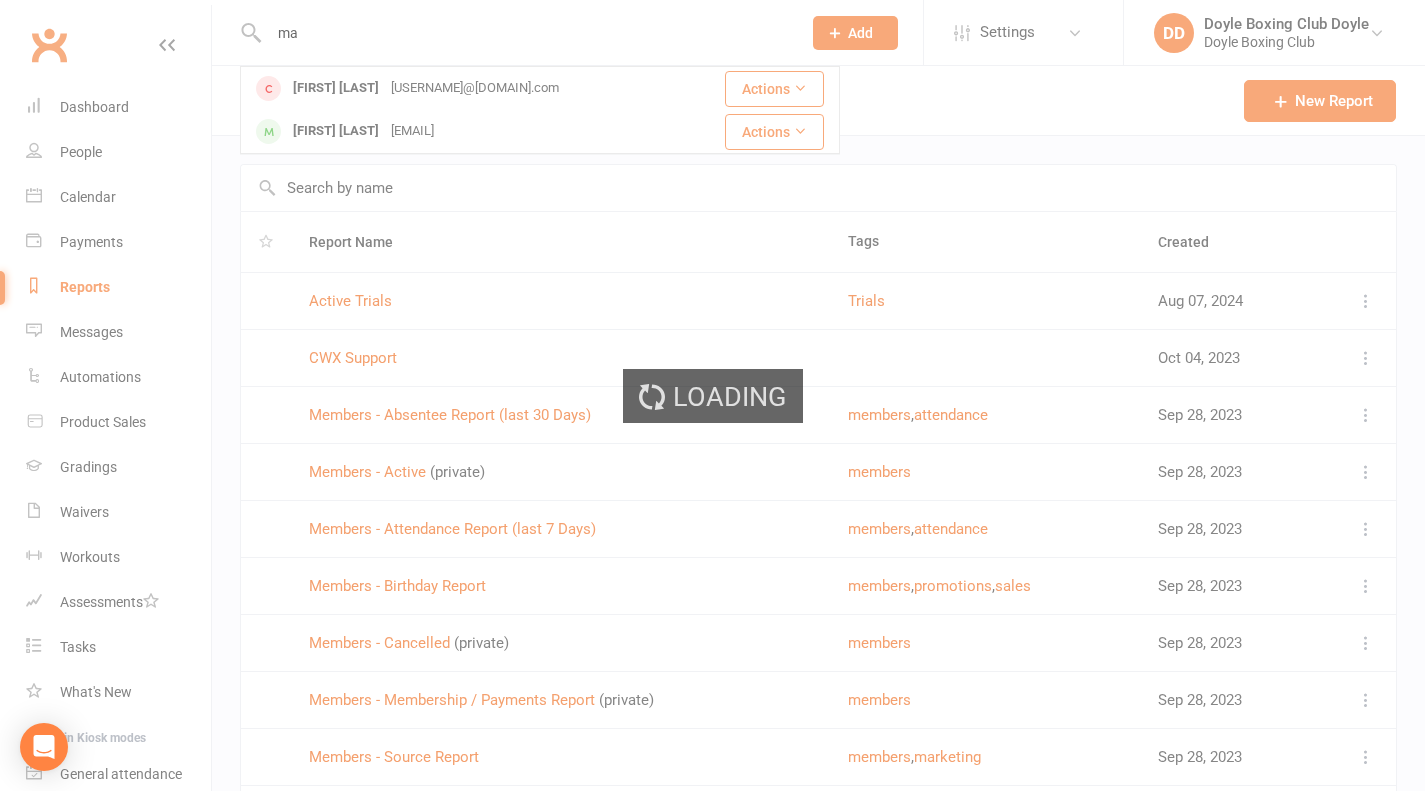 type 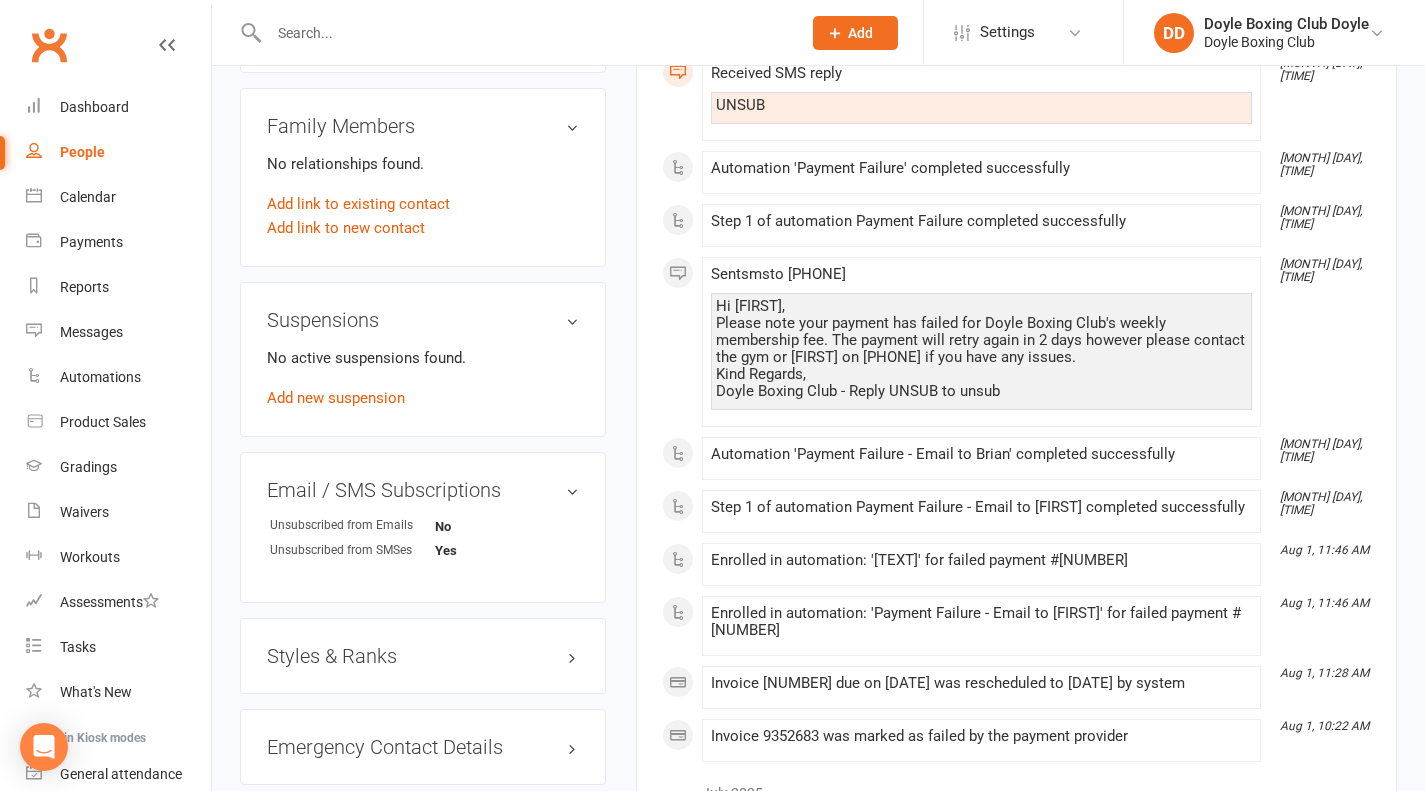 scroll, scrollTop: 800, scrollLeft: 0, axis: vertical 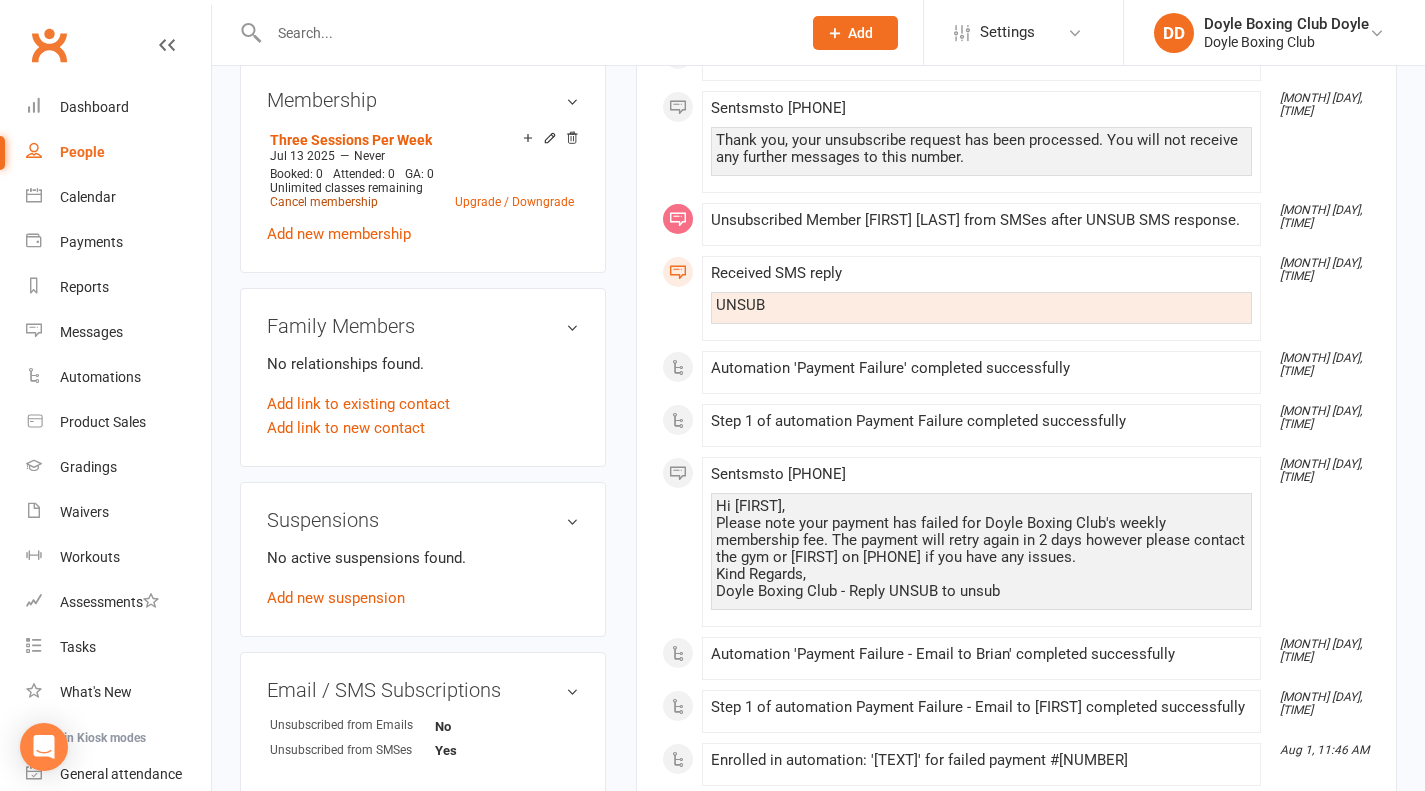 click on "Cancel membership" at bounding box center [324, 202] 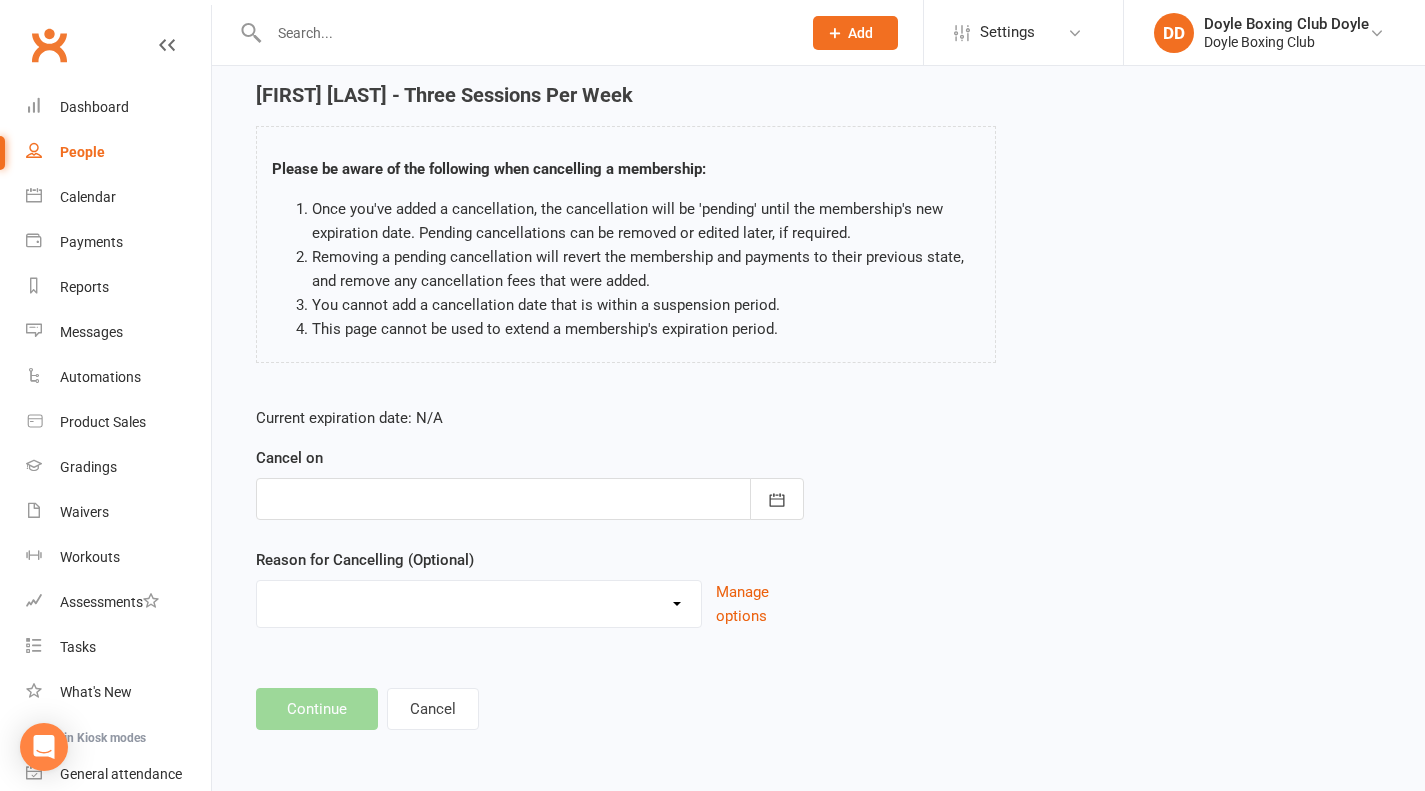 scroll, scrollTop: 0, scrollLeft: 0, axis: both 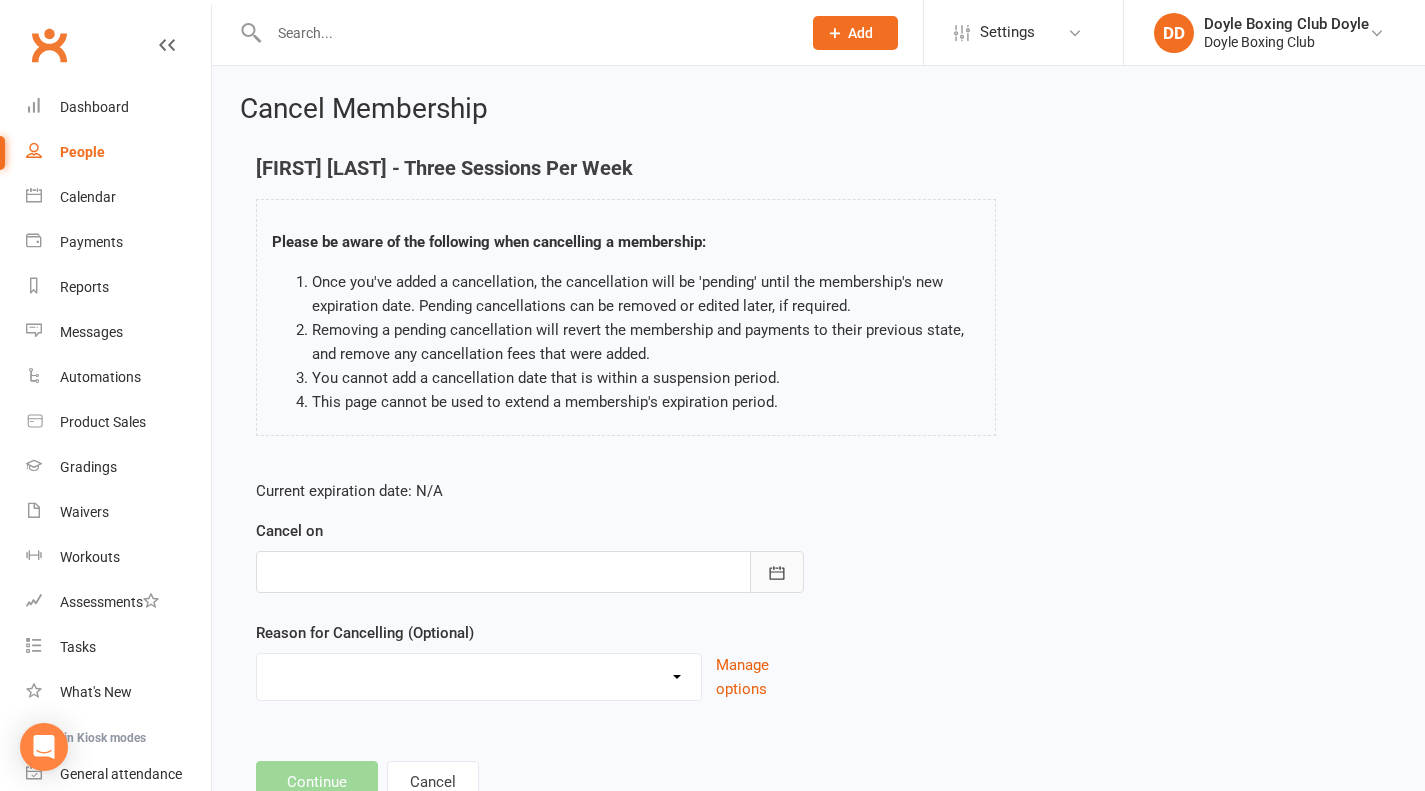 click 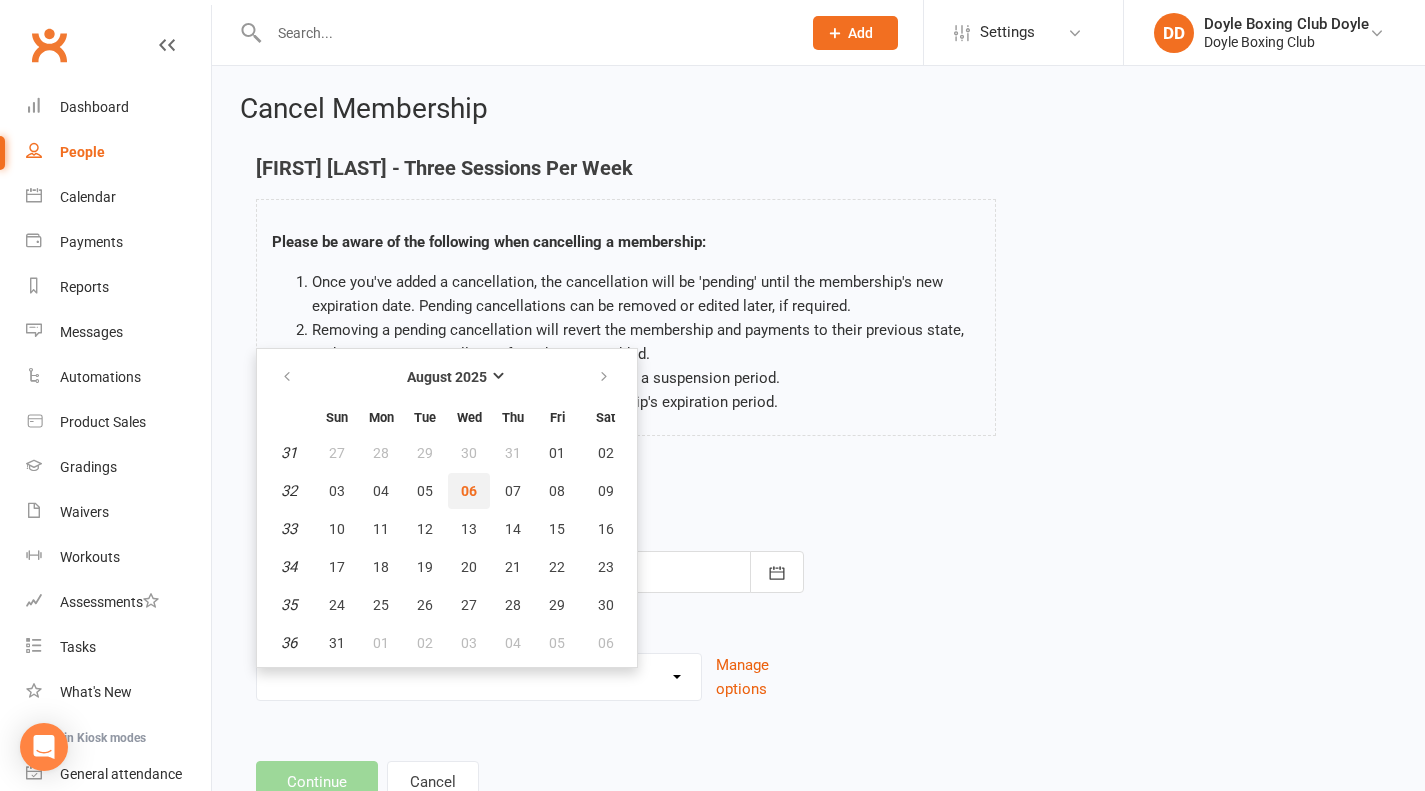 click on "06" at bounding box center [469, 491] 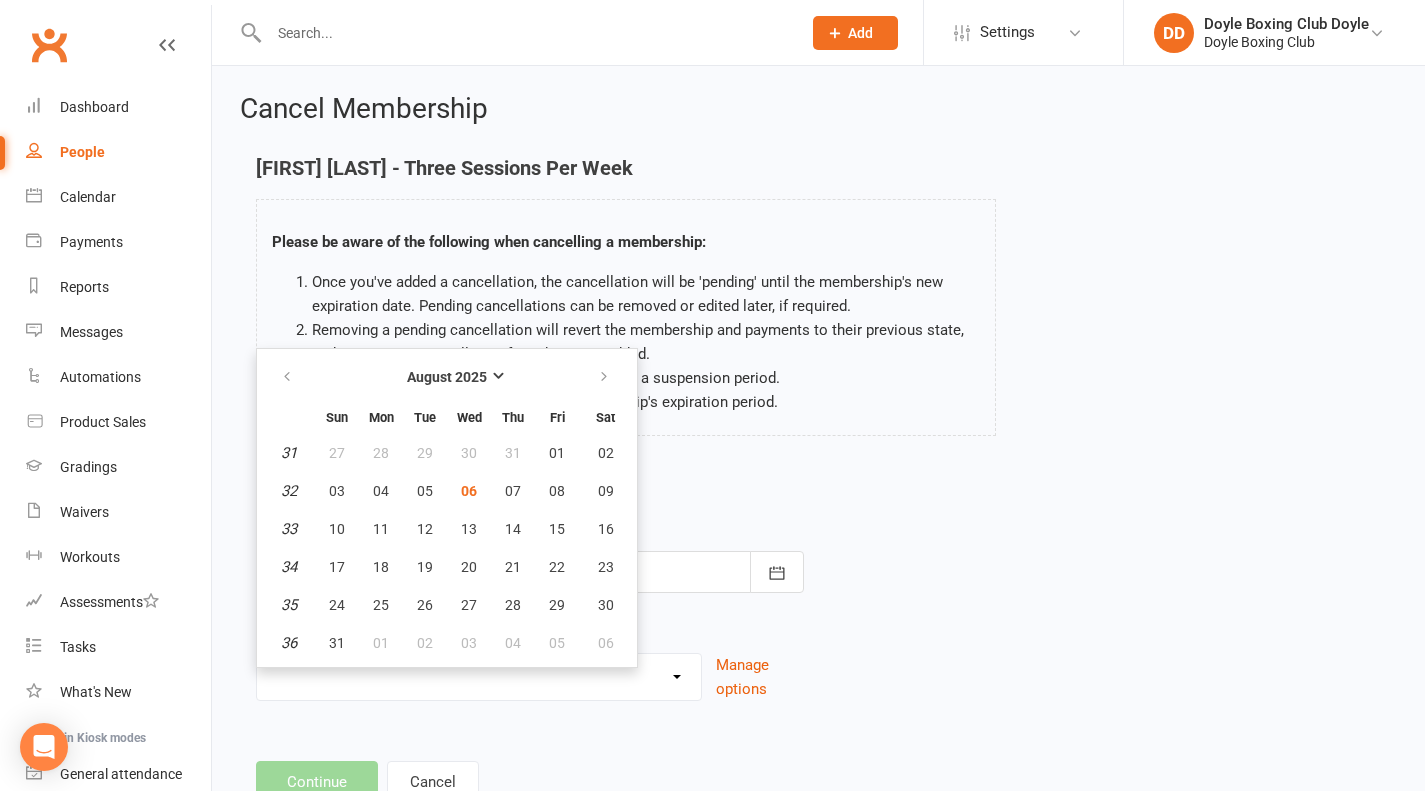 type on "06 Aug 2025" 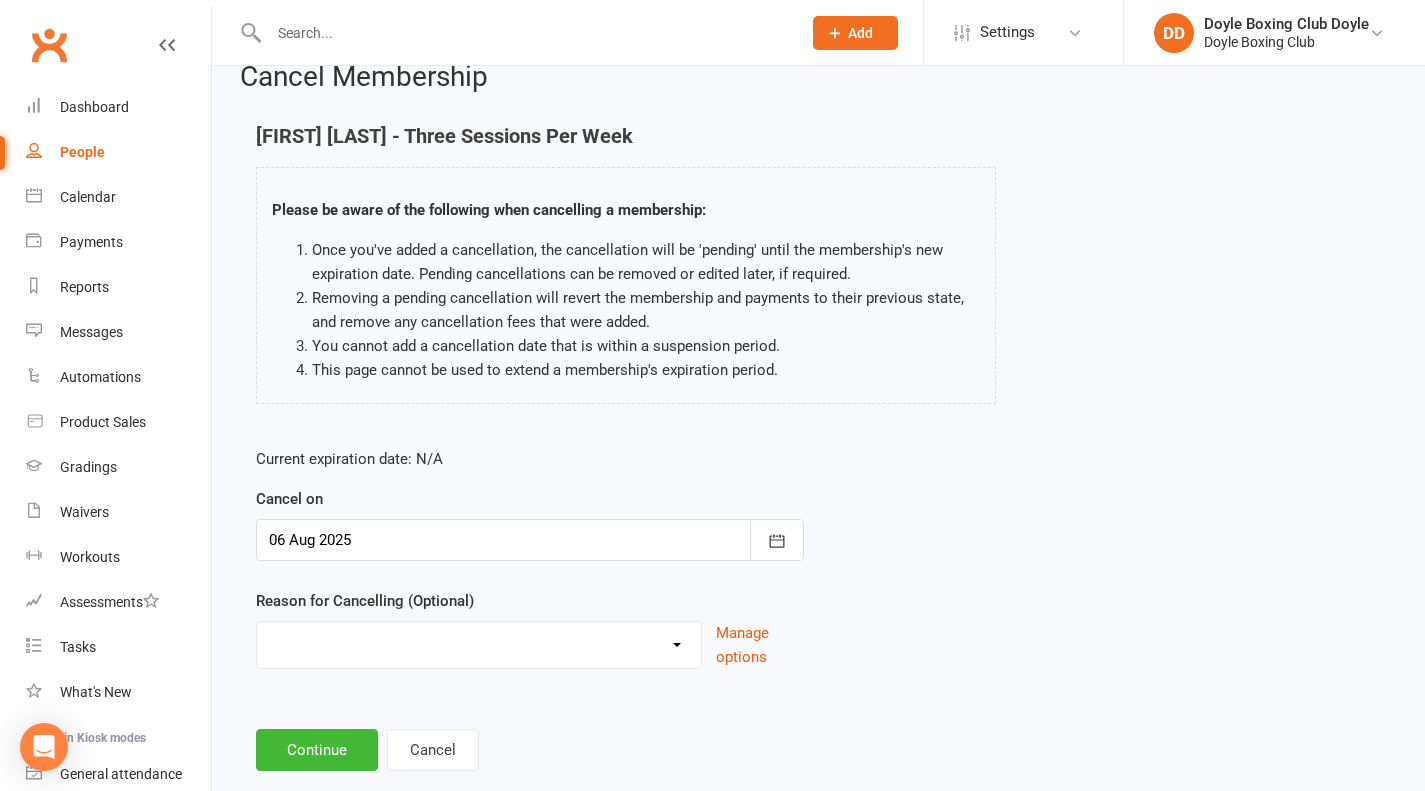 scroll, scrollTop: 73, scrollLeft: 0, axis: vertical 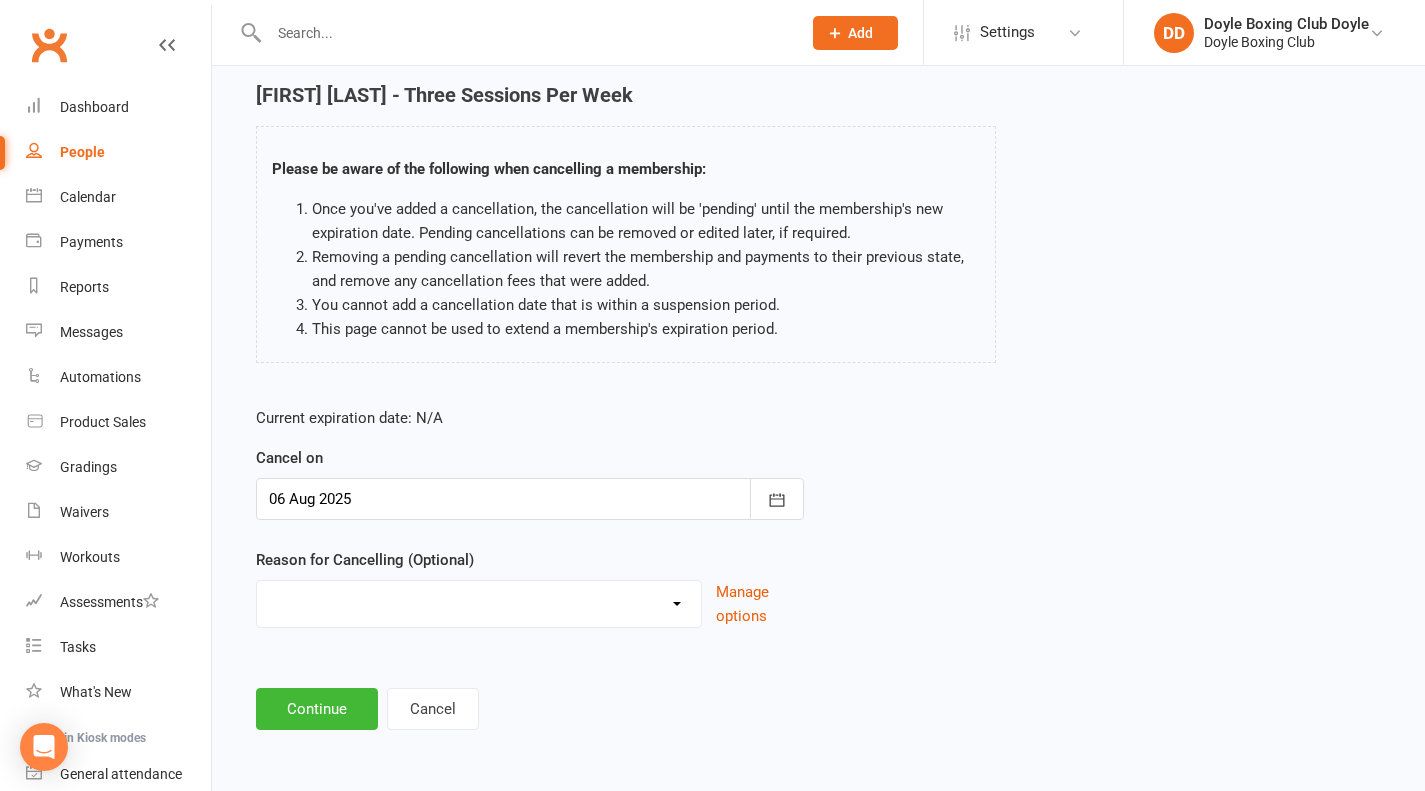 click on "Holiday Injury Other reason" at bounding box center (479, 601) 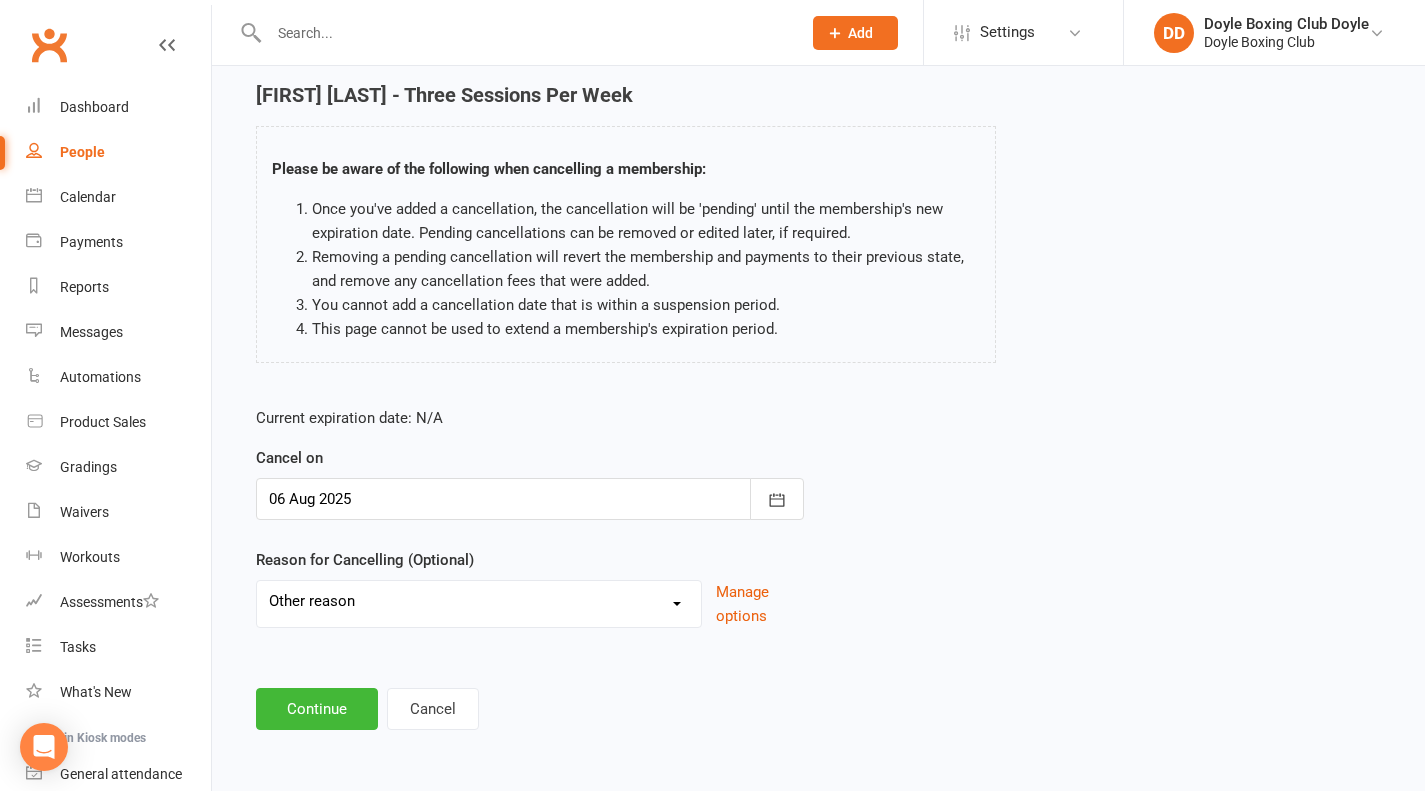 click on "Holiday Injury Other reason" at bounding box center [479, 601] 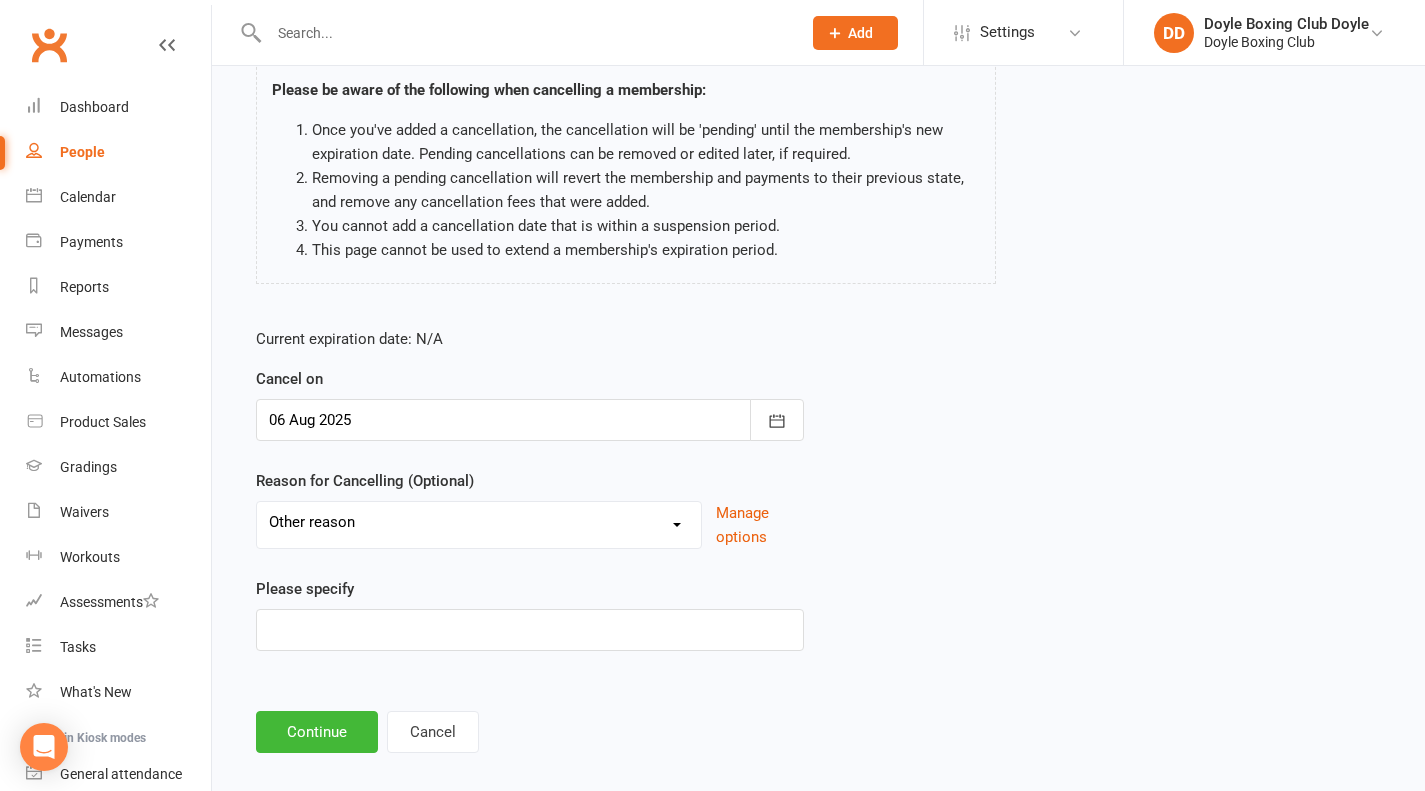 scroll, scrollTop: 175, scrollLeft: 0, axis: vertical 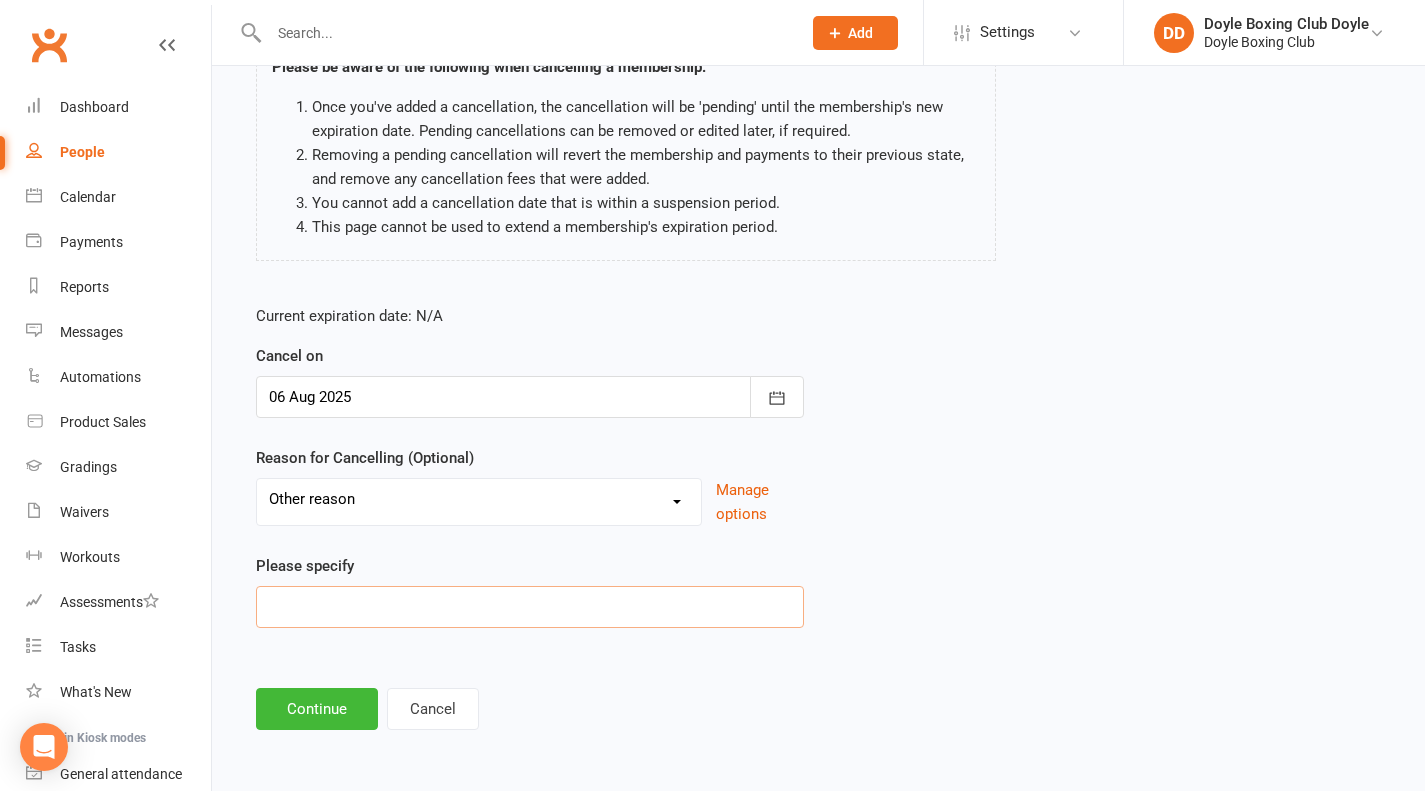 click at bounding box center (530, 607) 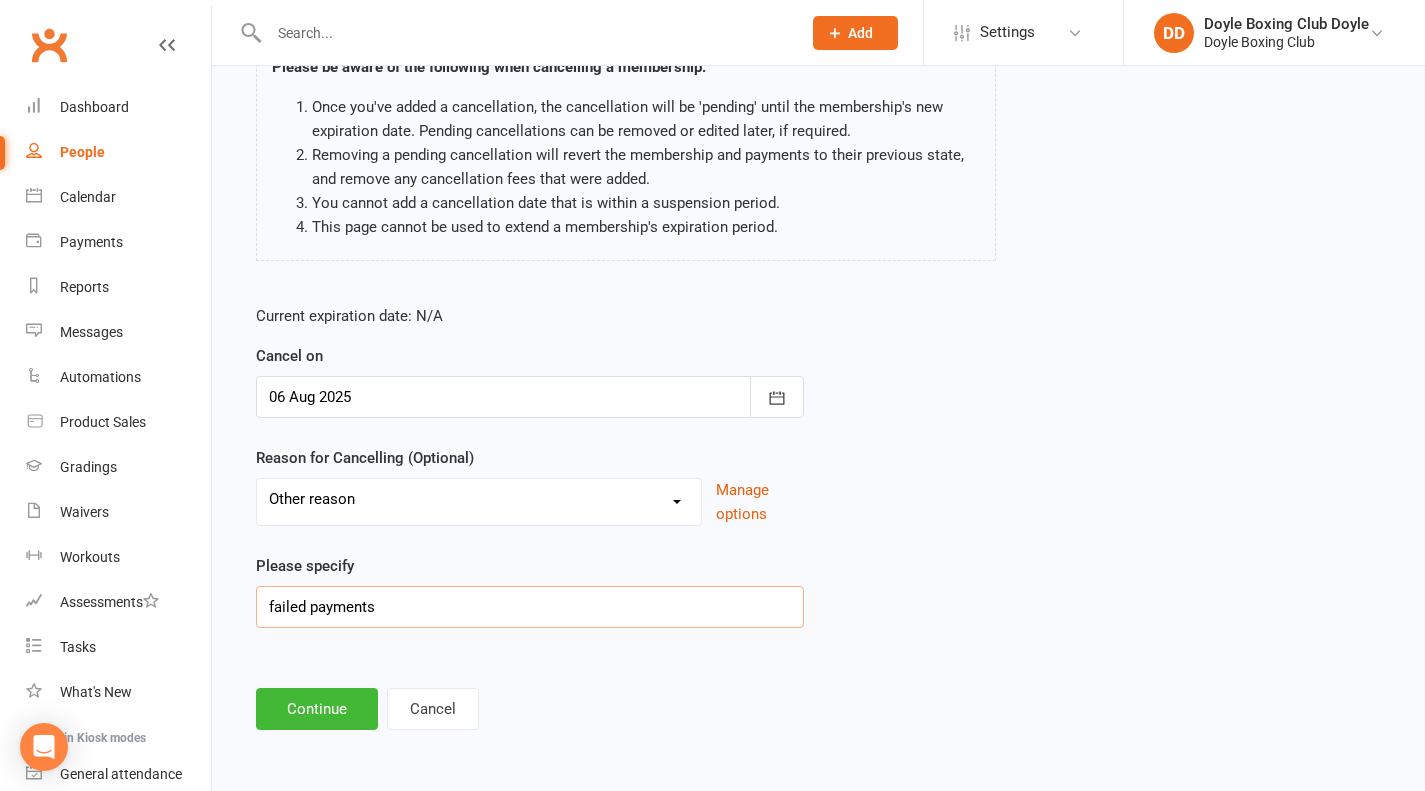 type on "failed payments" 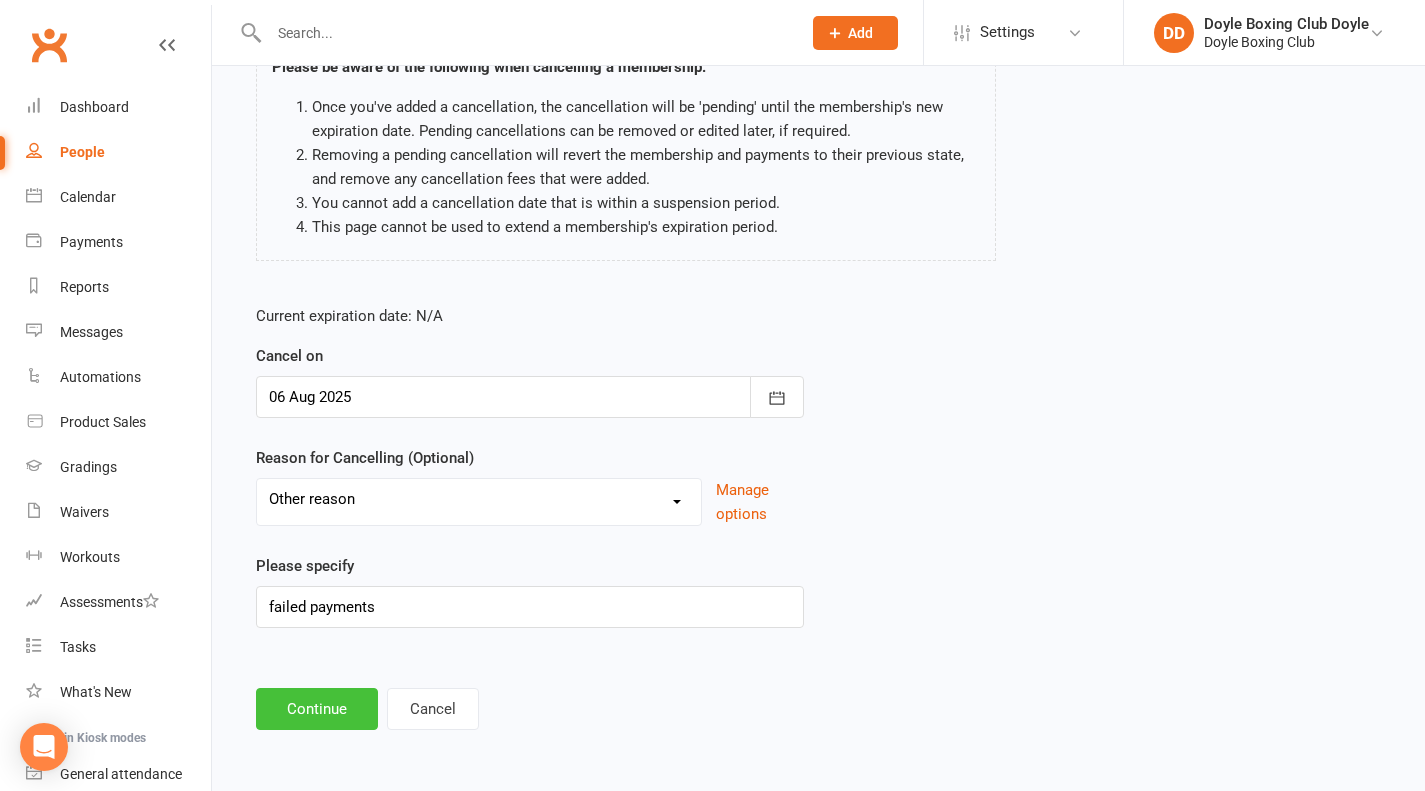 click on "Continue" at bounding box center [317, 709] 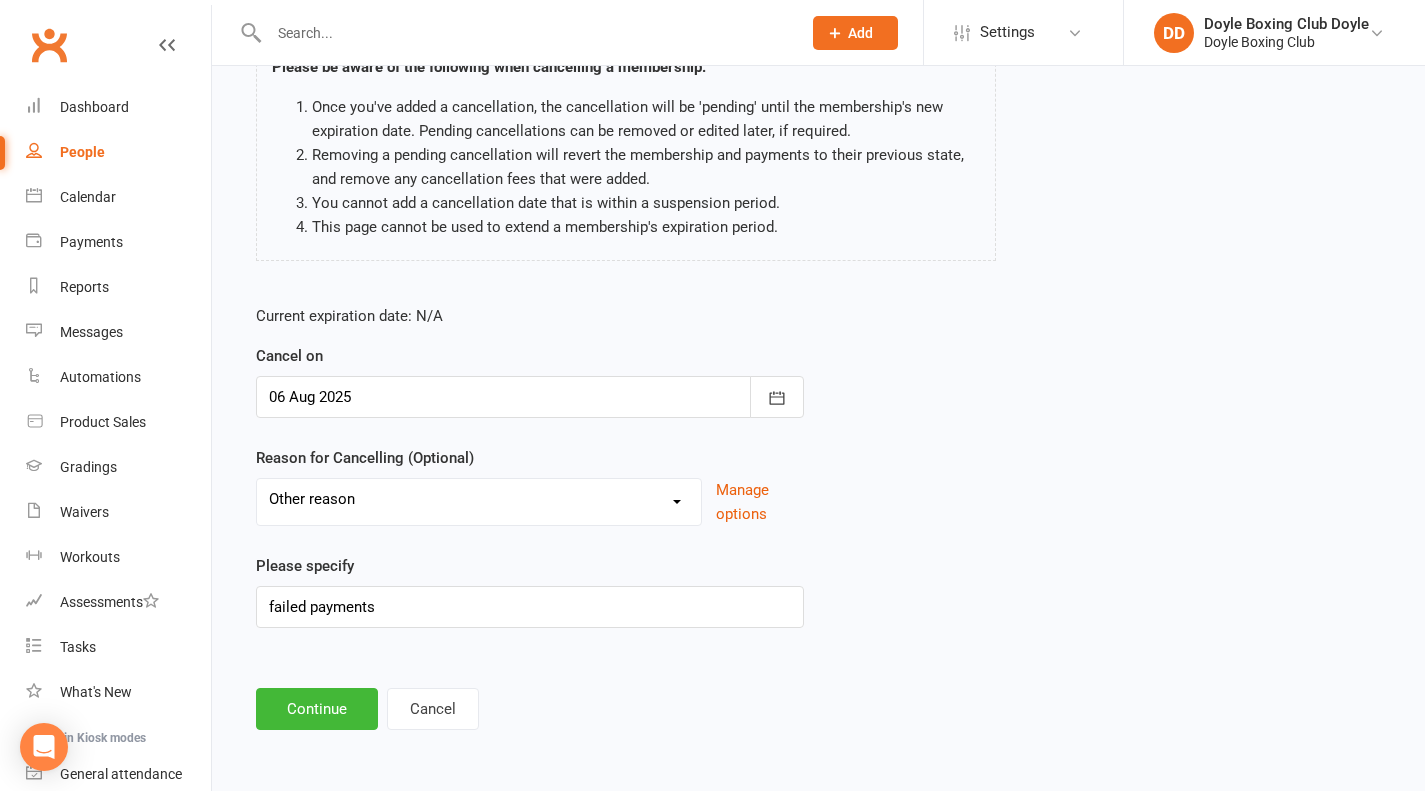 scroll, scrollTop: 0, scrollLeft: 0, axis: both 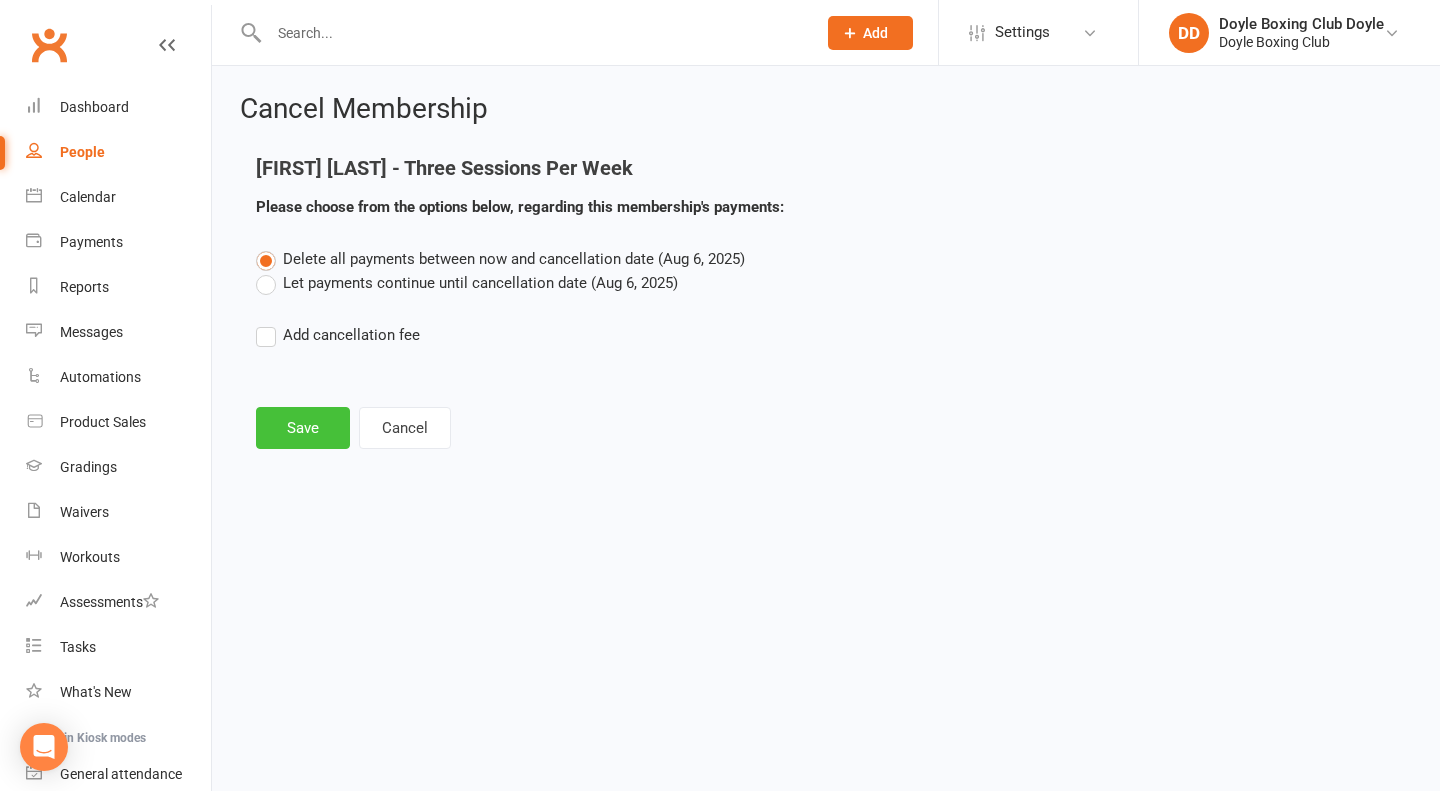 click on "Save" at bounding box center [303, 428] 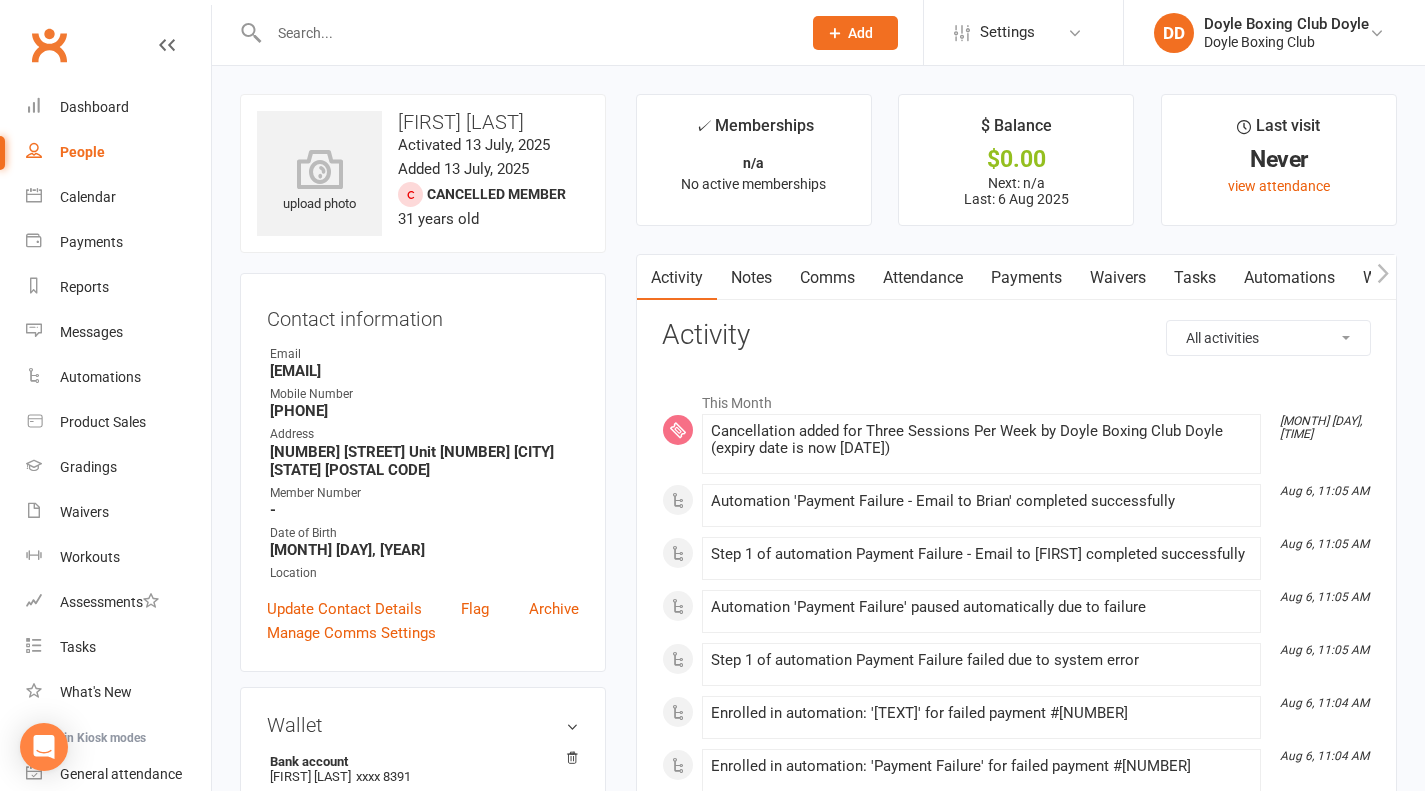 click at bounding box center (525, 33) 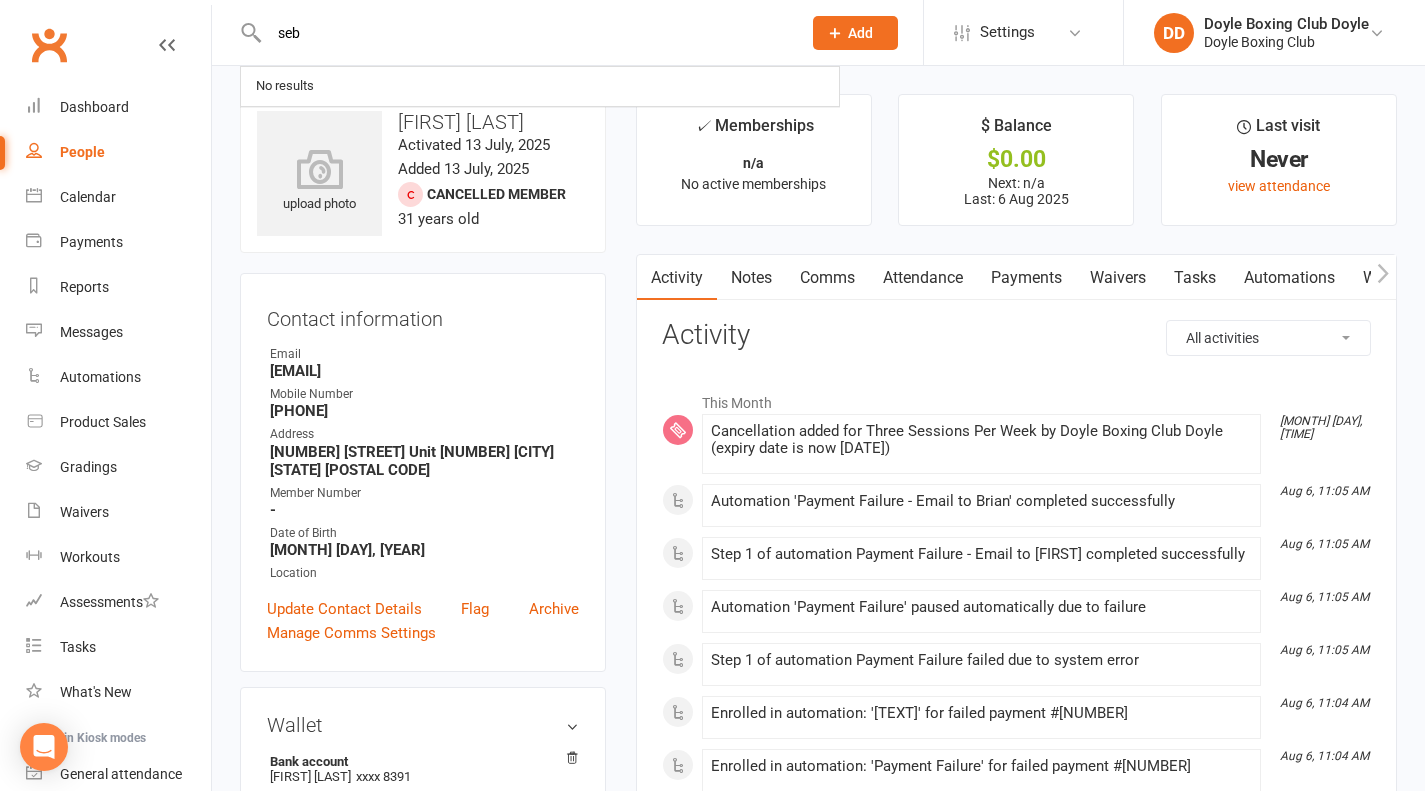 type on "seb" 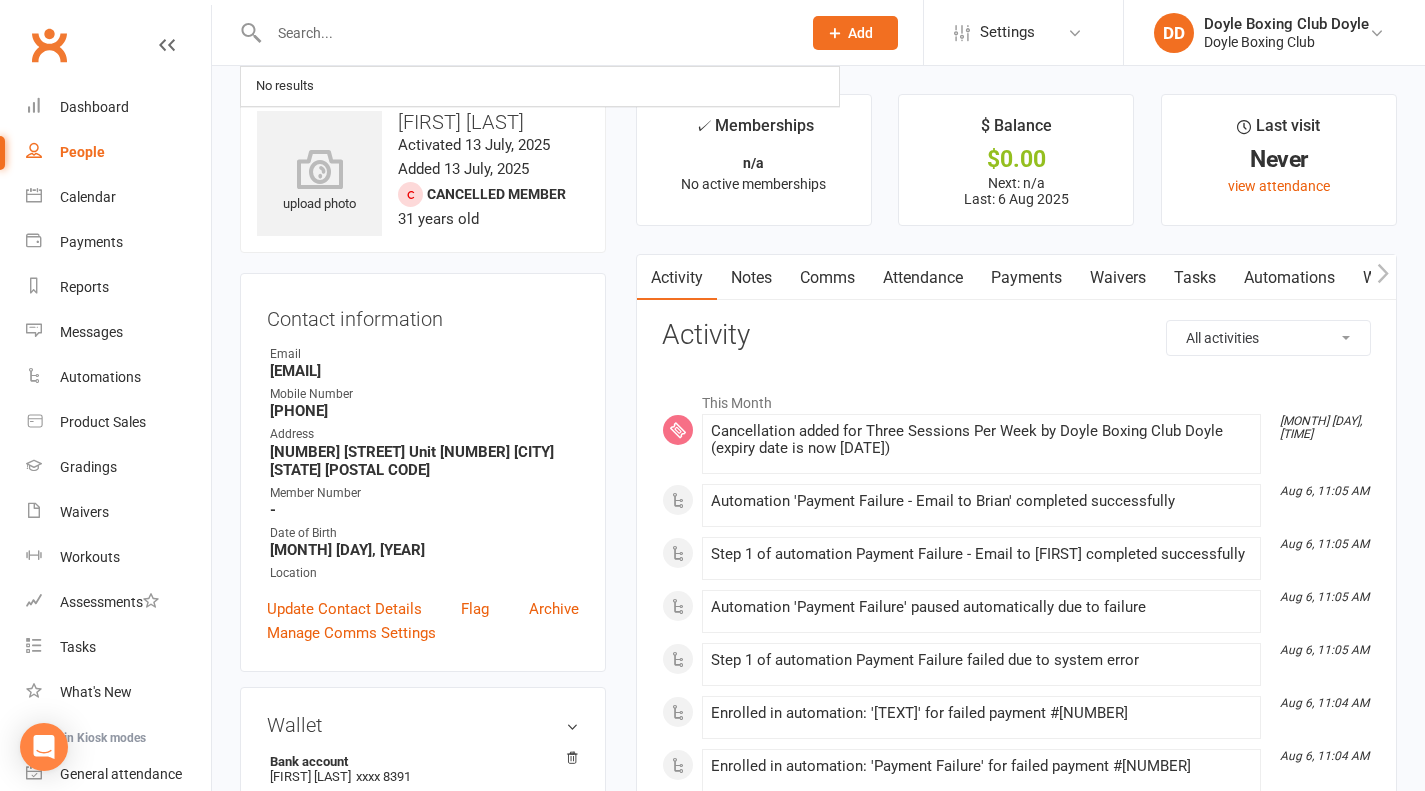 select on "100" 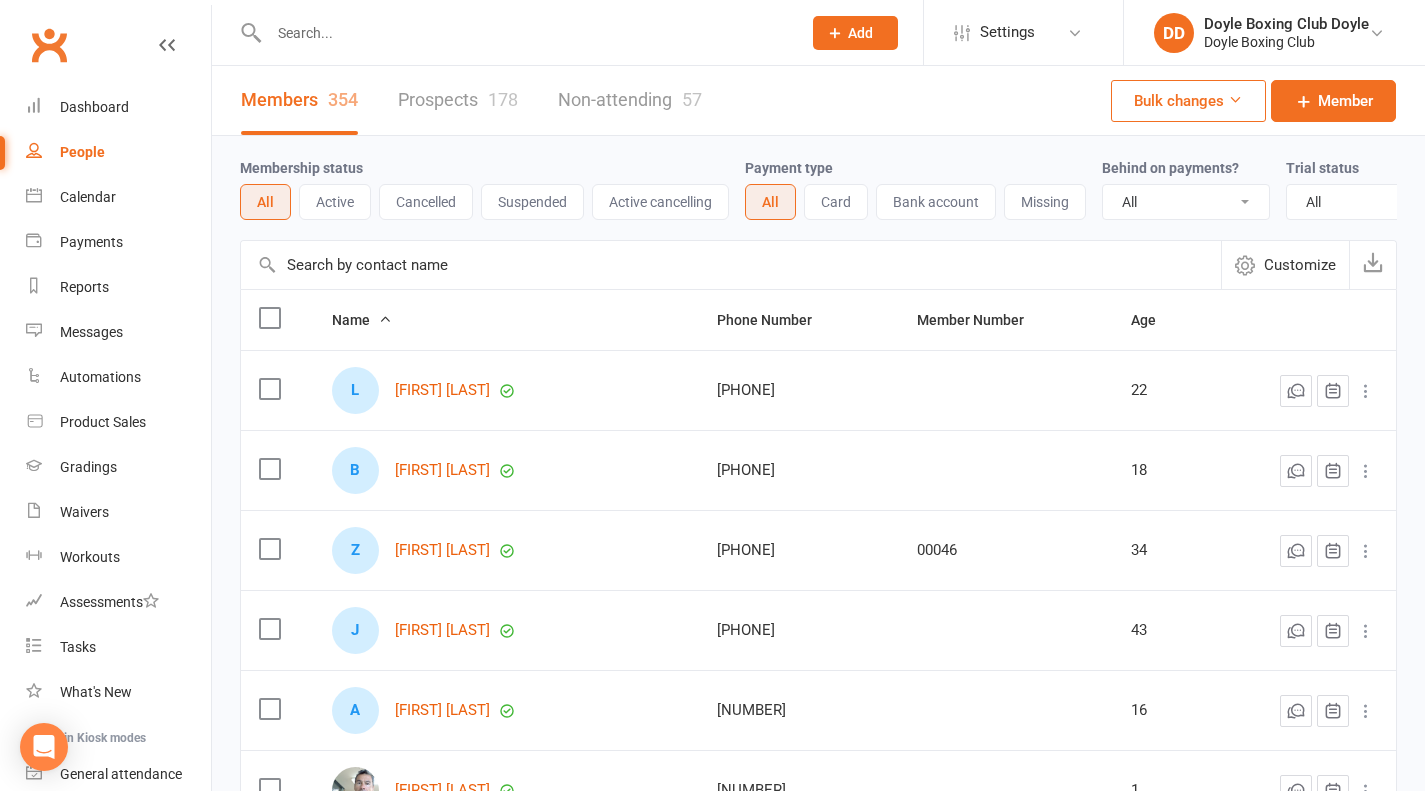 click at bounding box center (525, 33) 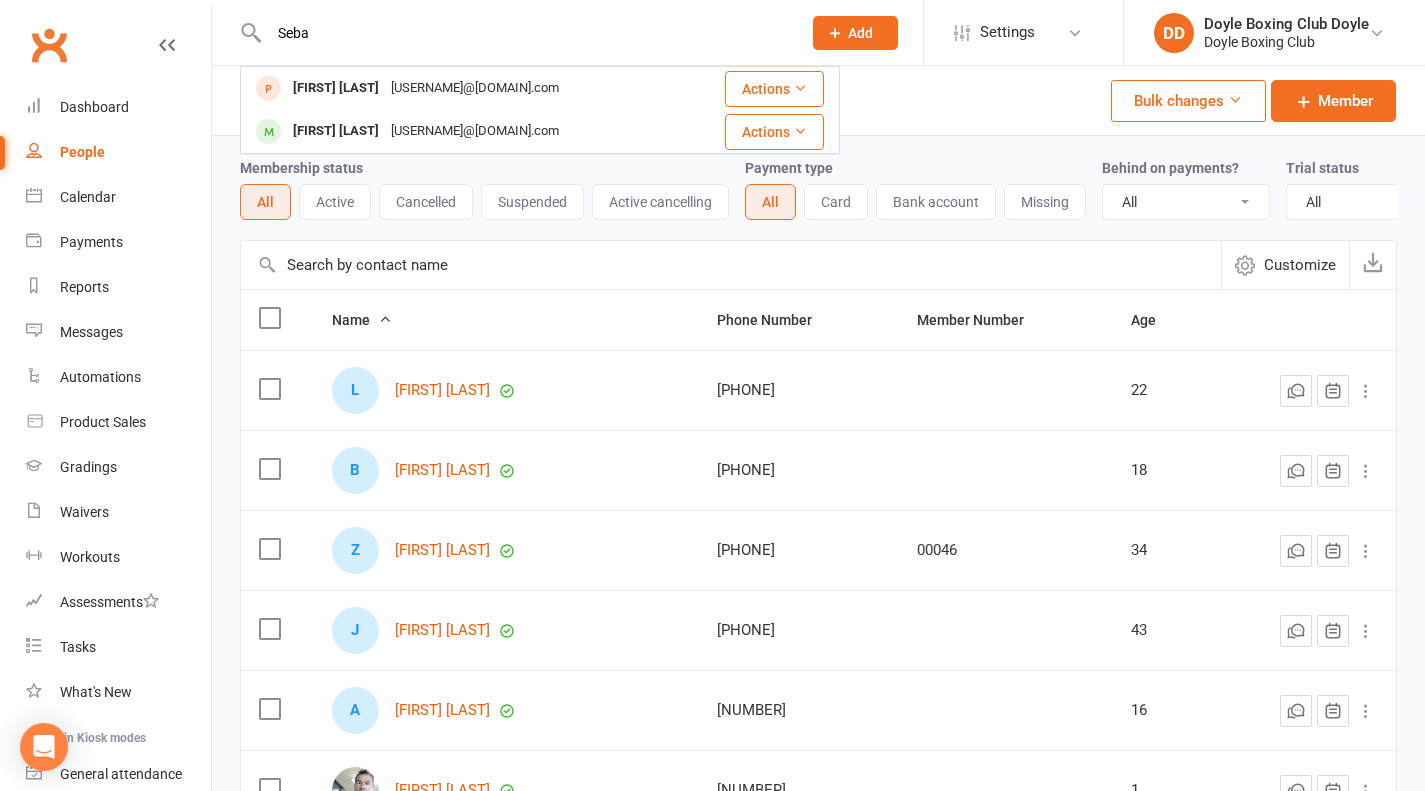 type on "Seba" 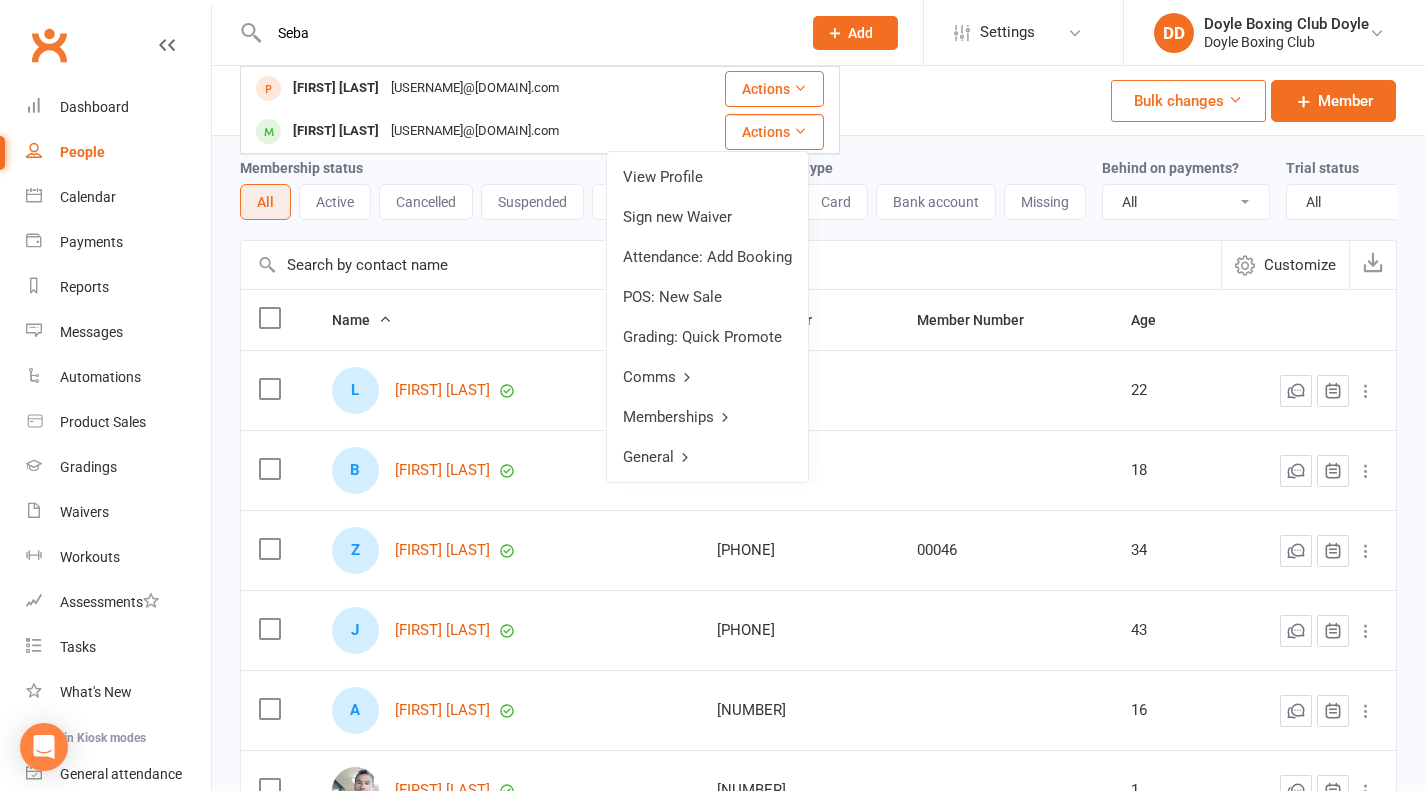 click on "View Profile" at bounding box center (707, 177) 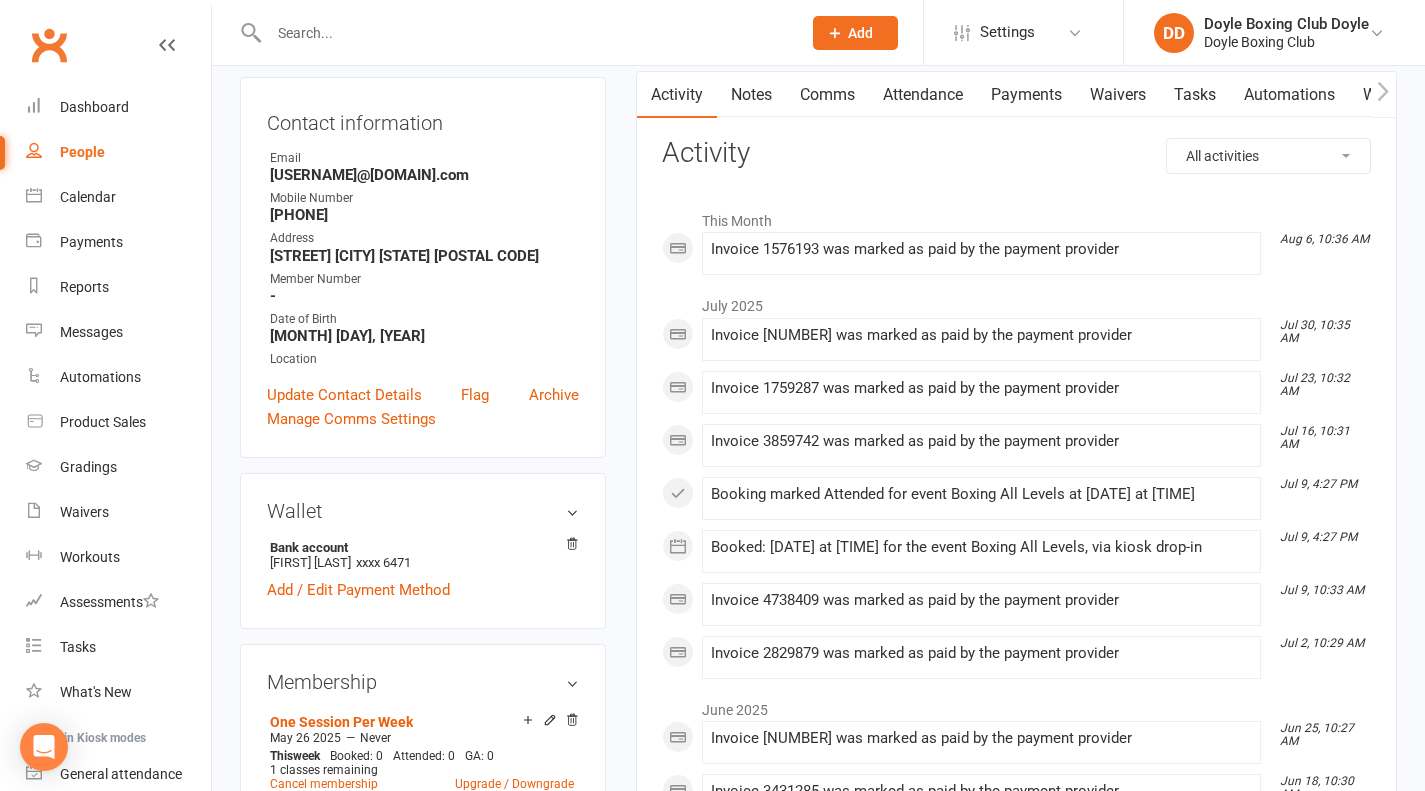 scroll, scrollTop: 0, scrollLeft: 0, axis: both 